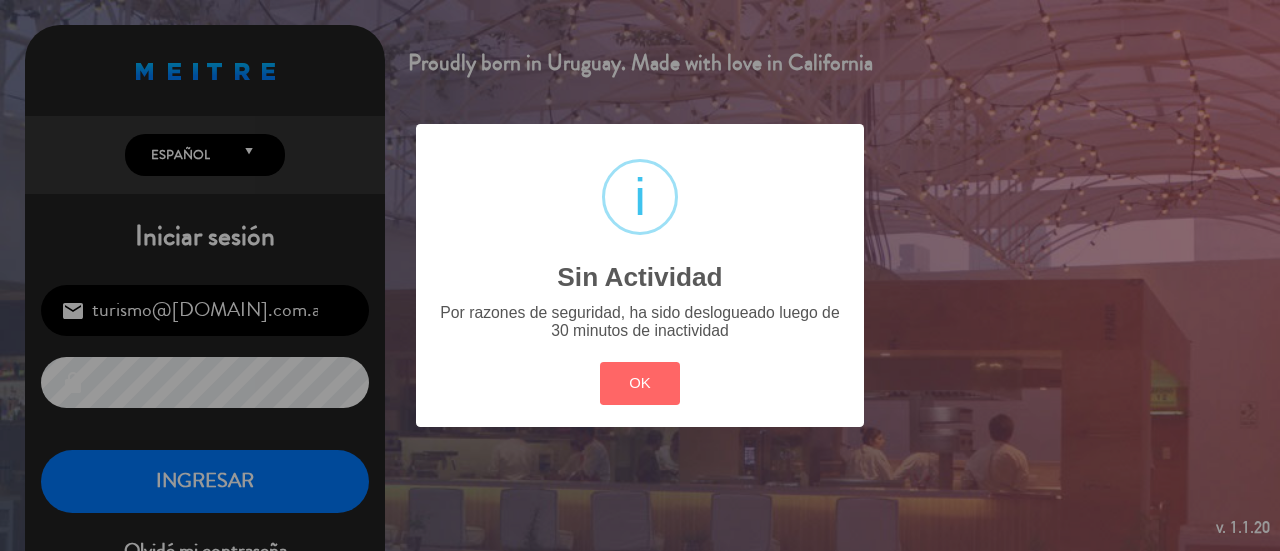 scroll, scrollTop: 0, scrollLeft: 0, axis: both 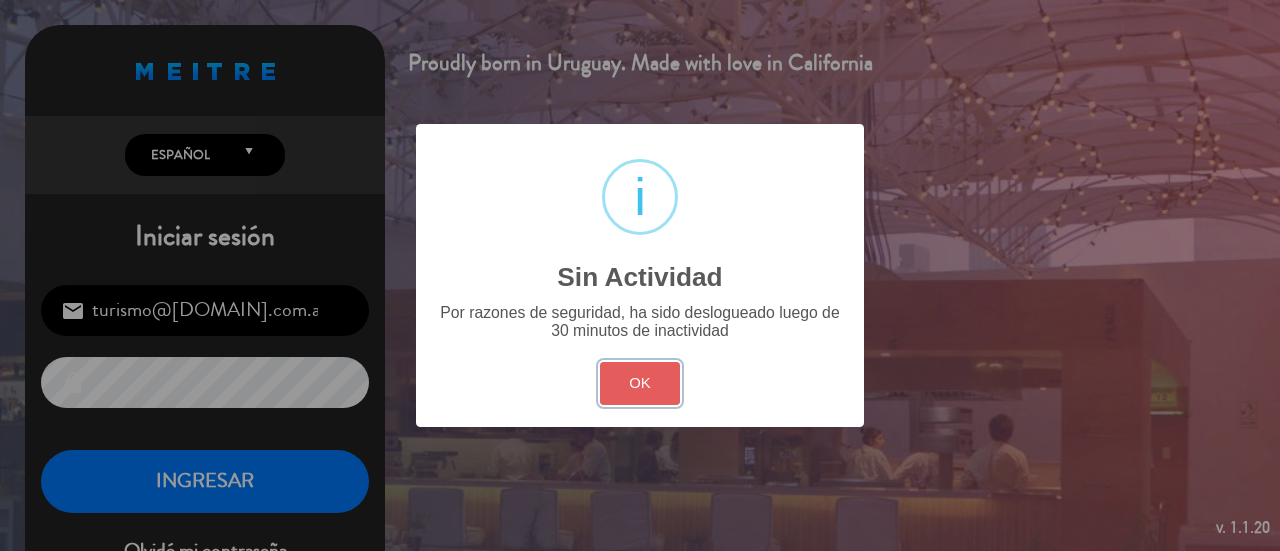 click on "OK" at bounding box center [640, 383] 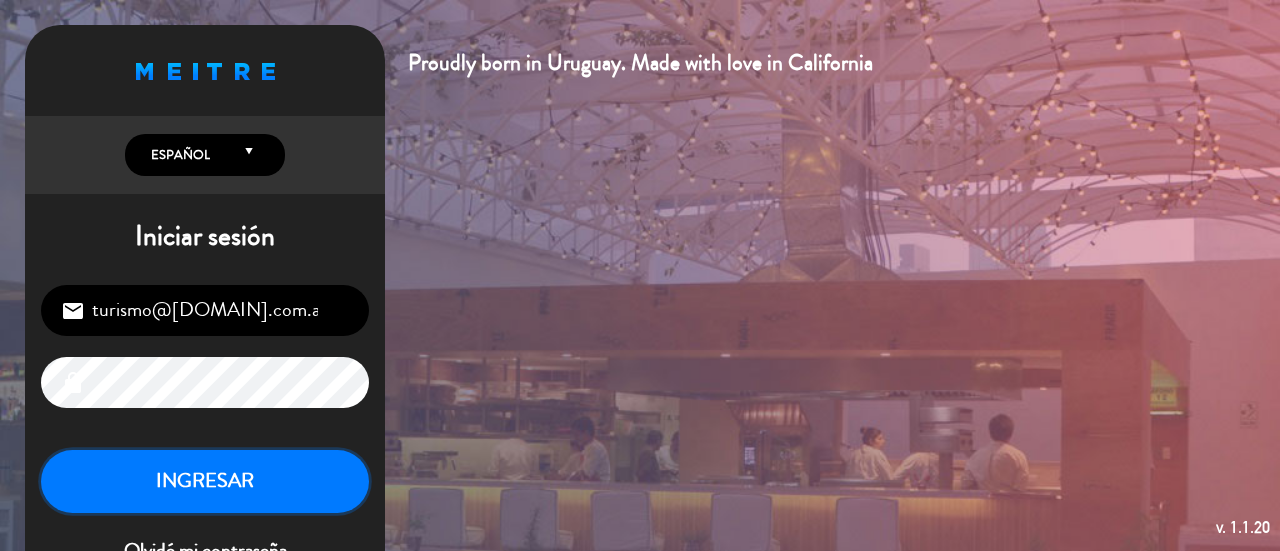 click on "INGRESAR" at bounding box center (205, 481) 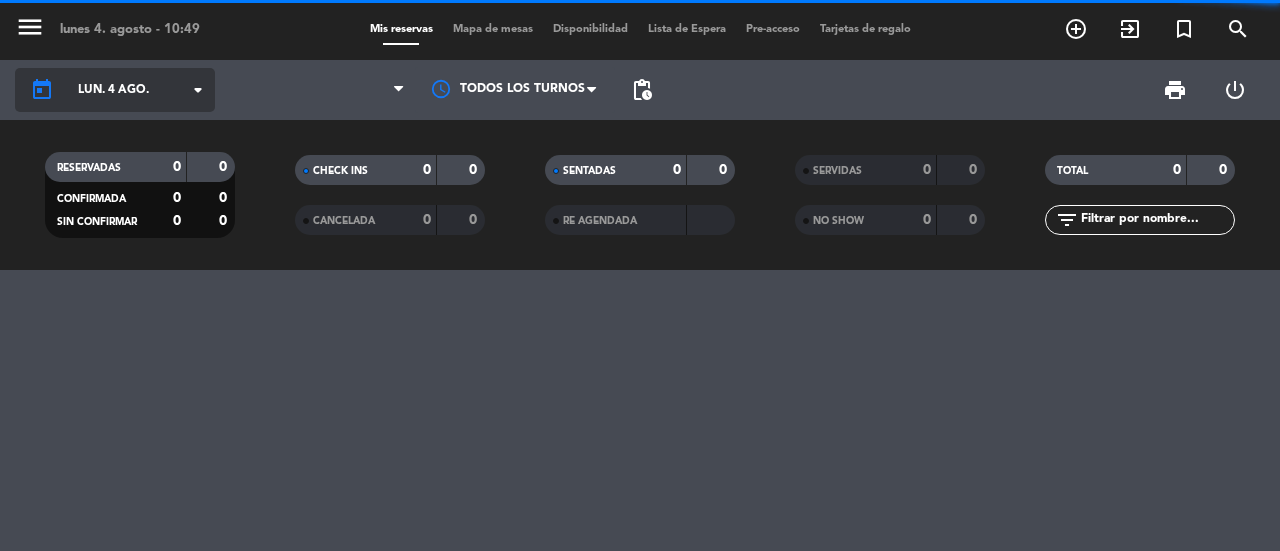 click on "lun. 4 ago." 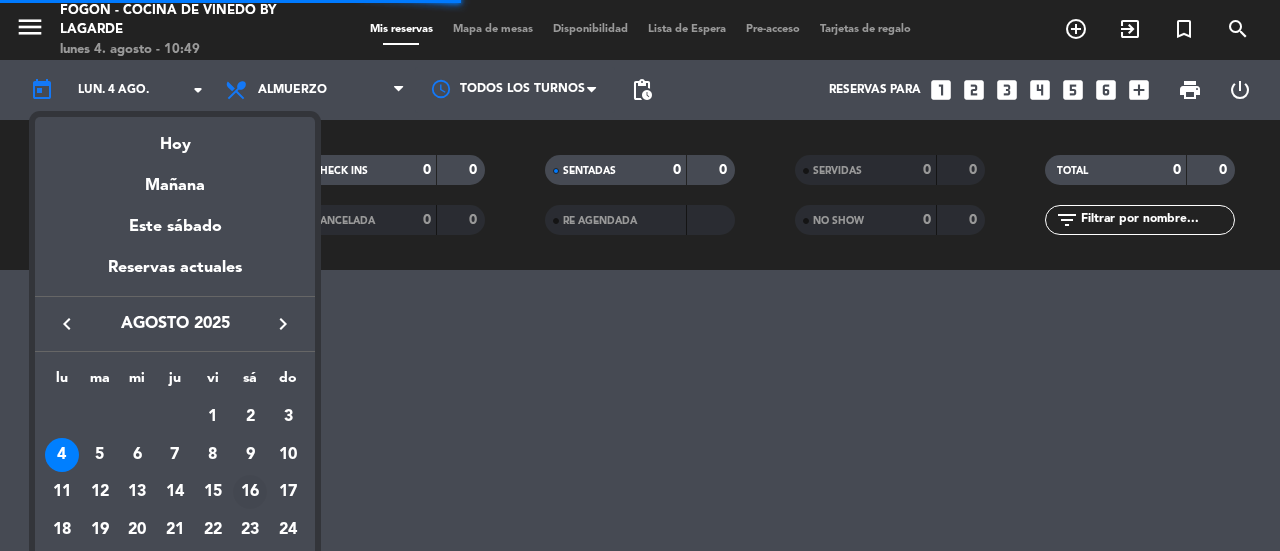 click on "16" at bounding box center (250, 492) 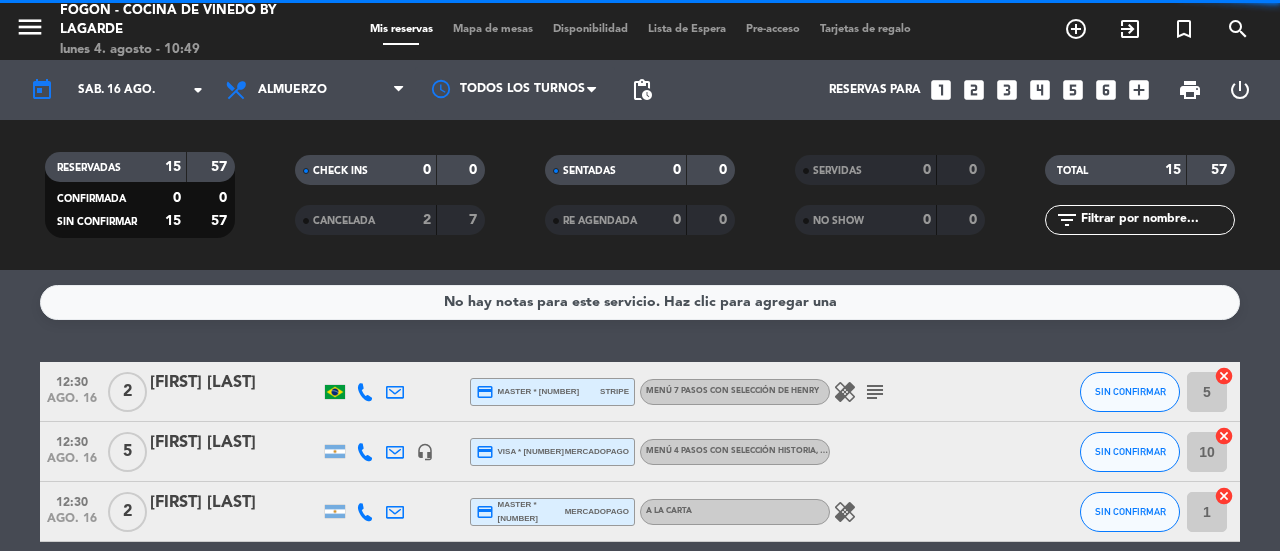 click on "Almuerzo" at bounding box center (292, 90) 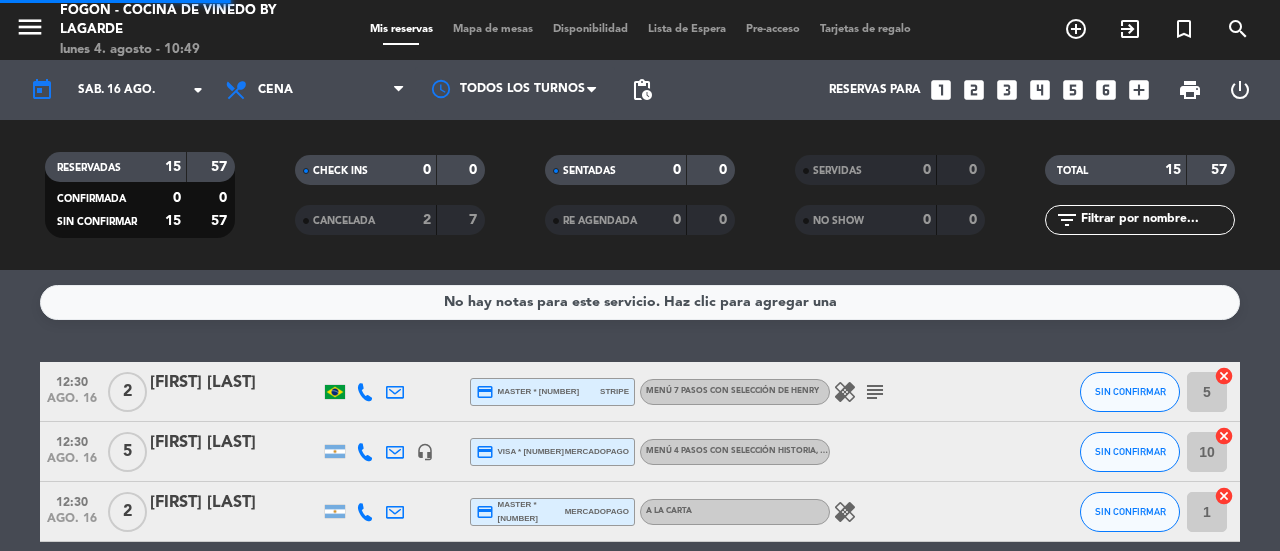 click on "menu  Fogón - Cocina de viñedo by Lagarde   lunes 4. agosto - 10:49   Mis reservas   Mapa de mesas   Disponibilidad   Lista de Espera   Pre-acceso   Tarjetas de regalo  add_circle_outline exit_to_app turned_in_not search today    sáb. 16 ago. arrow_drop_down  Todos los servicios  Almuerzo  Cena  Cena  Todos los servicios  Almuerzo  Cena Todos los turnos pending_actions  Reservas para   looks_one   looks_two   looks_3   looks_4   looks_5   looks_6   add_box  print  power_settings_new   RESERVADAS   15   57   CONFIRMADA   0   0   SIN CONFIRMAR   15   57   CHECK INS   0   0   CANCELADA   2   7   SENTADAS   0   0   RE AGENDADA   0   0   SERVIDAS   0   0   NO SHOW   0   0   TOTAL   15   57  filter_list" 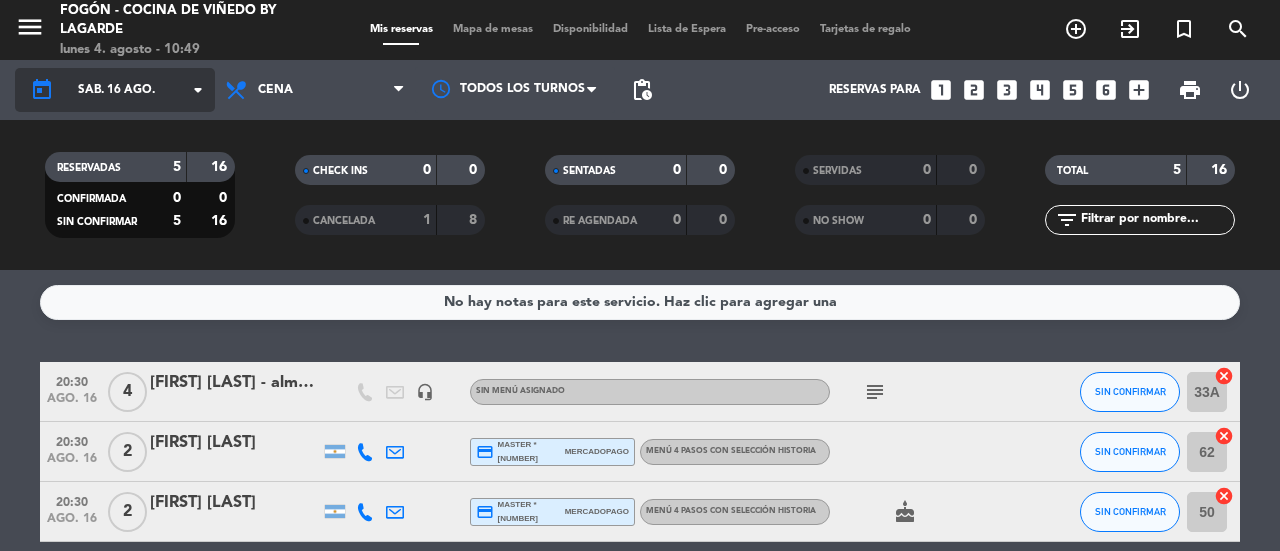 click on "sáb. 16 ago." 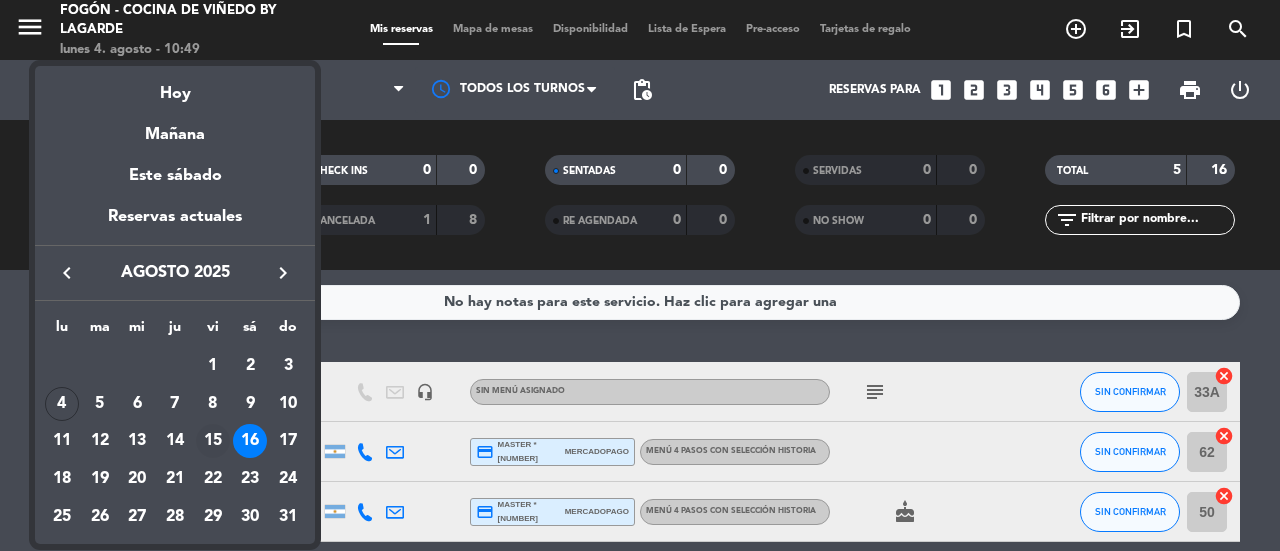 click on "15" at bounding box center [213, 441] 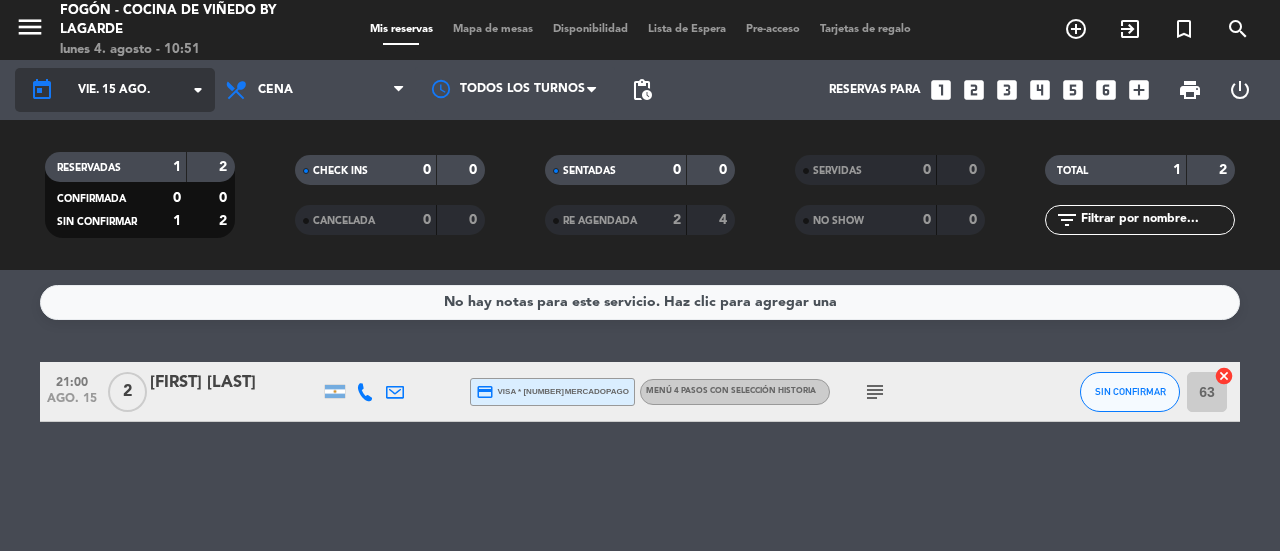 click on "vie. 15 ago." 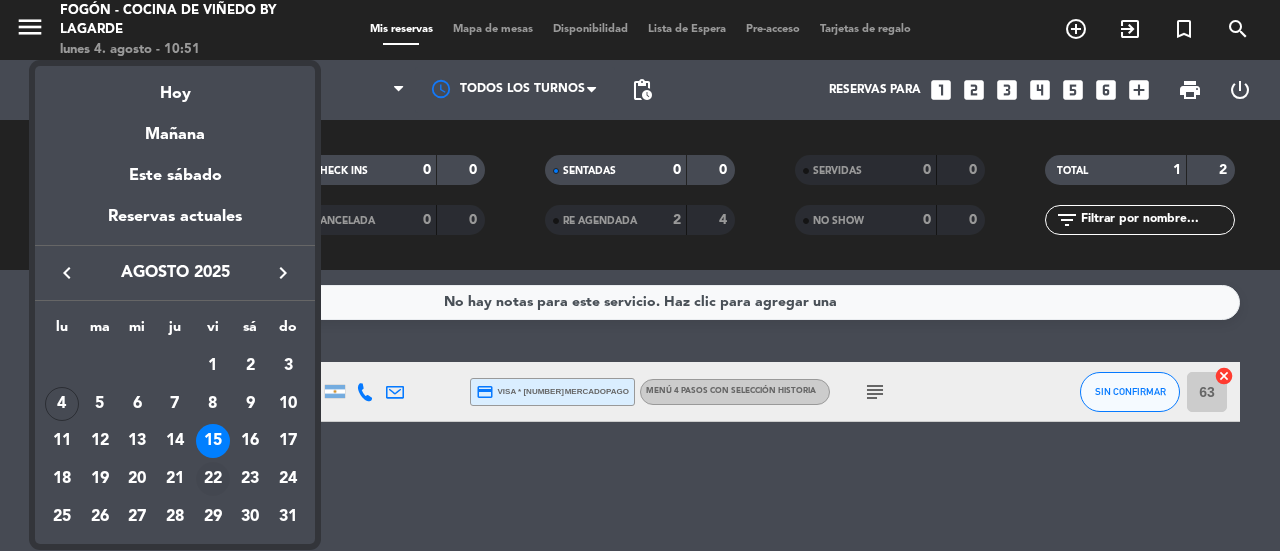 click on "22" at bounding box center (213, 479) 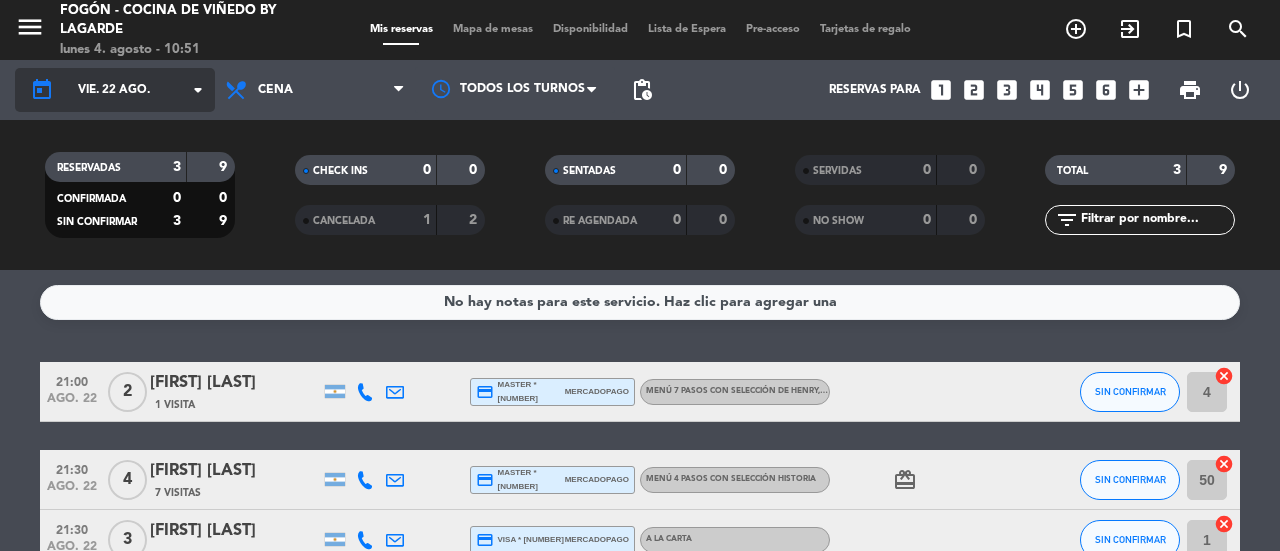 click on "vie. 22 ago." 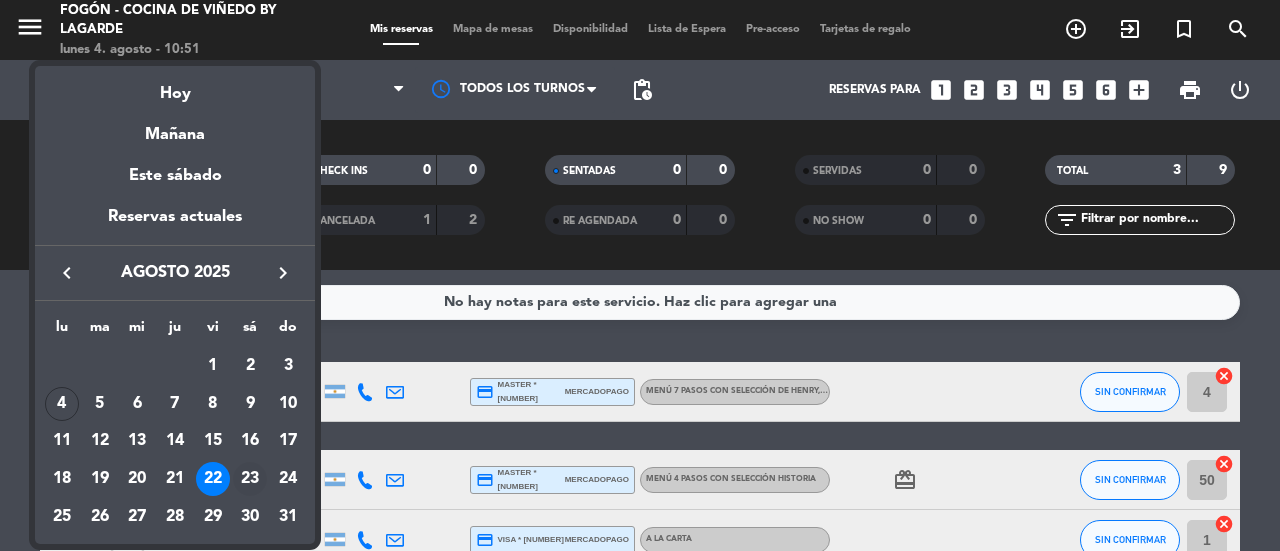 click on "23" at bounding box center (250, 479) 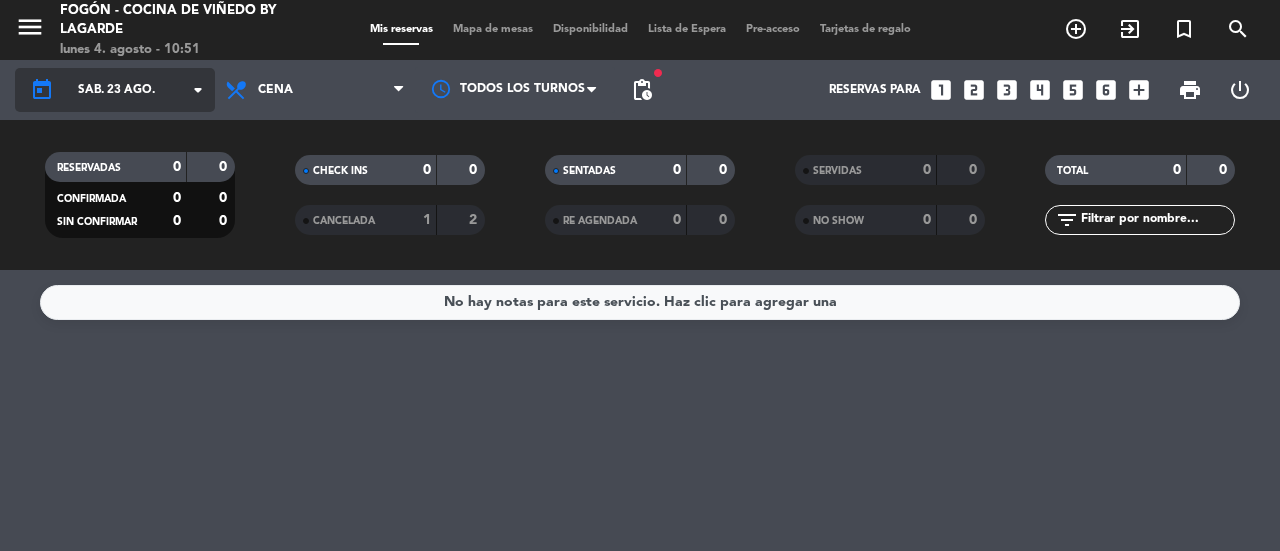 click on "sáb. 23 ago." 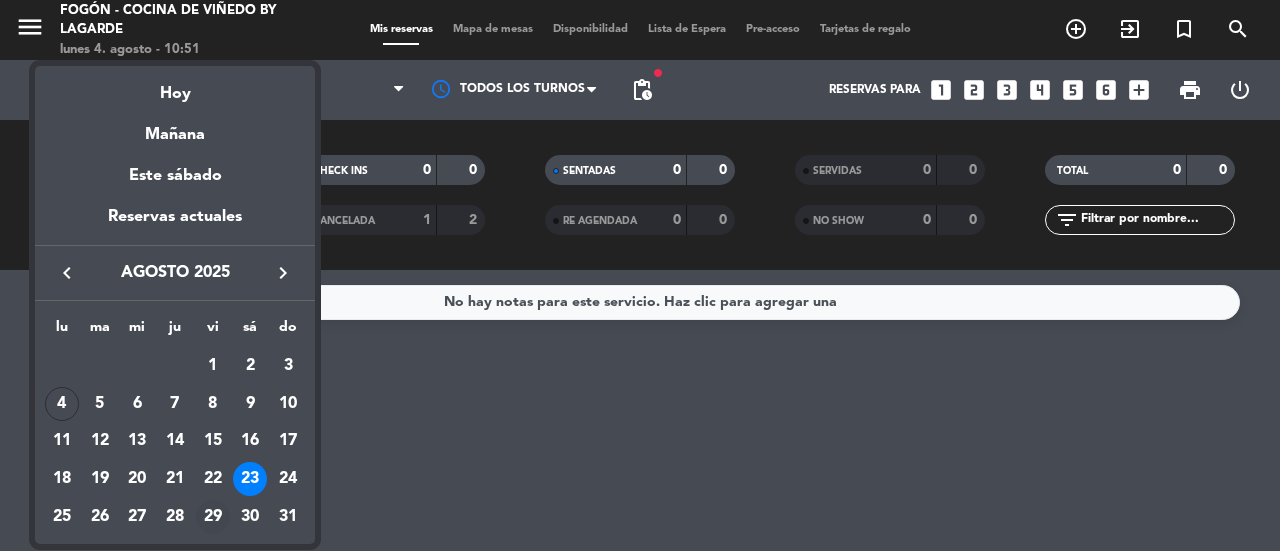 click on "29" at bounding box center (213, 517) 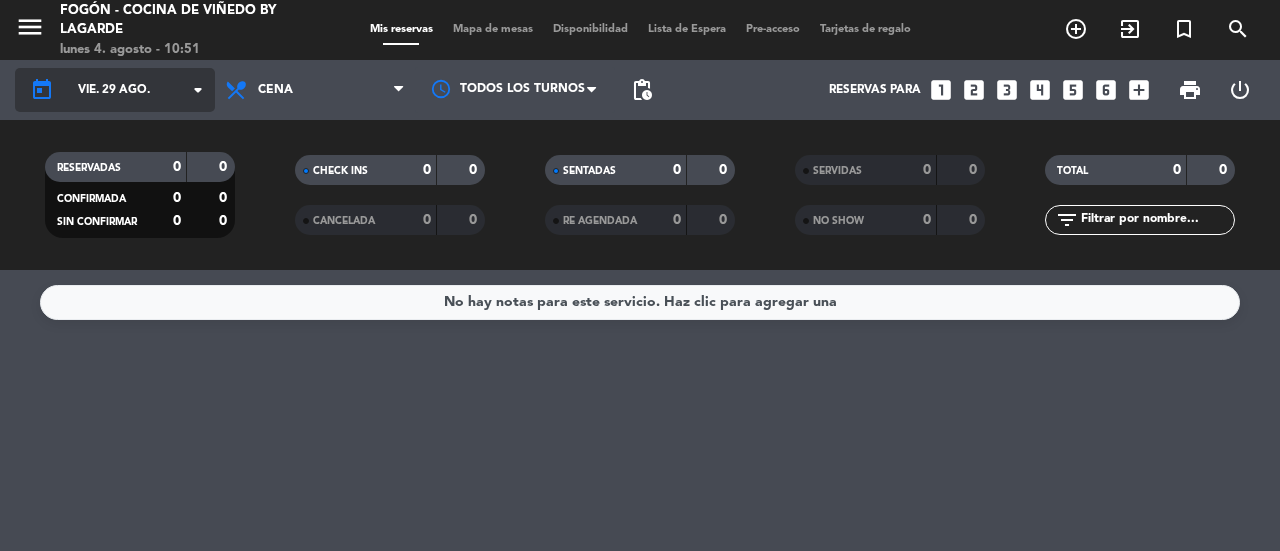 click on "vie. 29 ago." 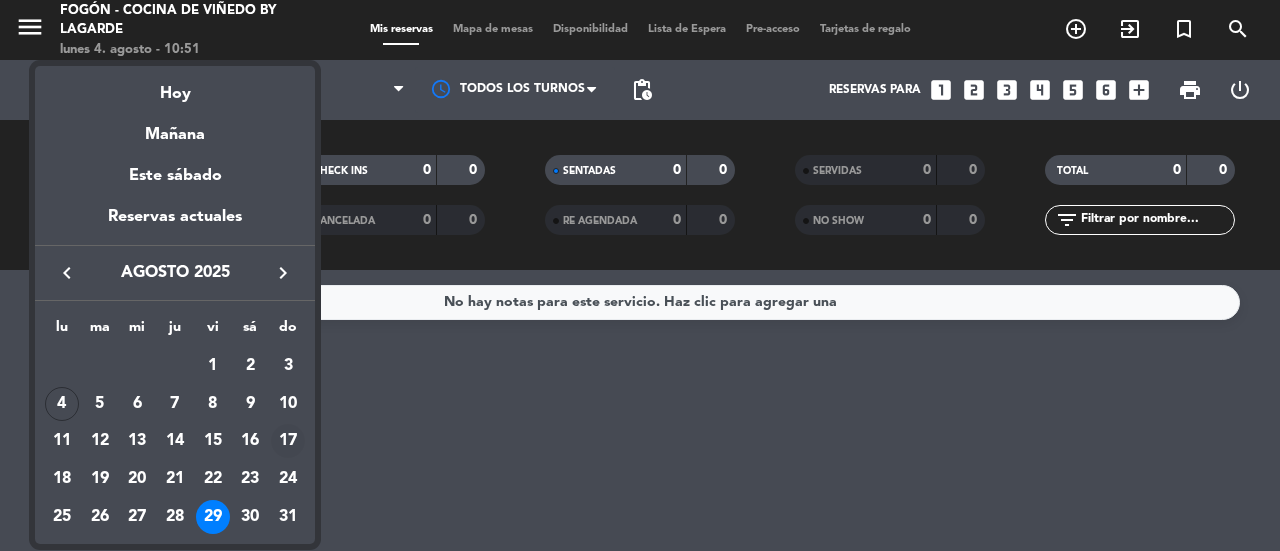click on "17" at bounding box center [288, 441] 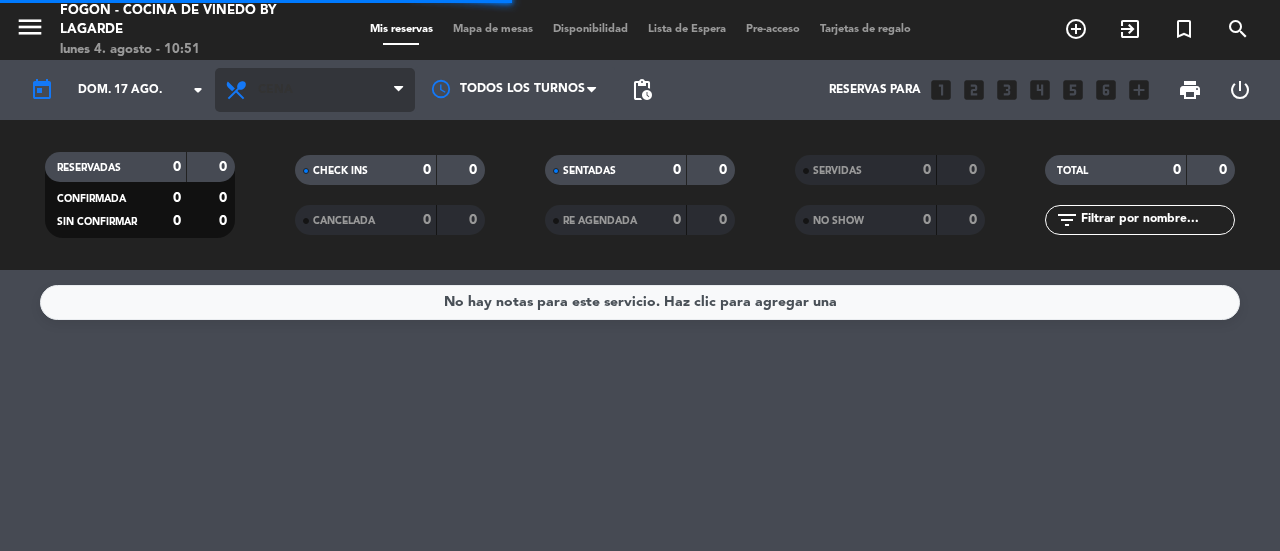 click on "Cena" at bounding box center [315, 90] 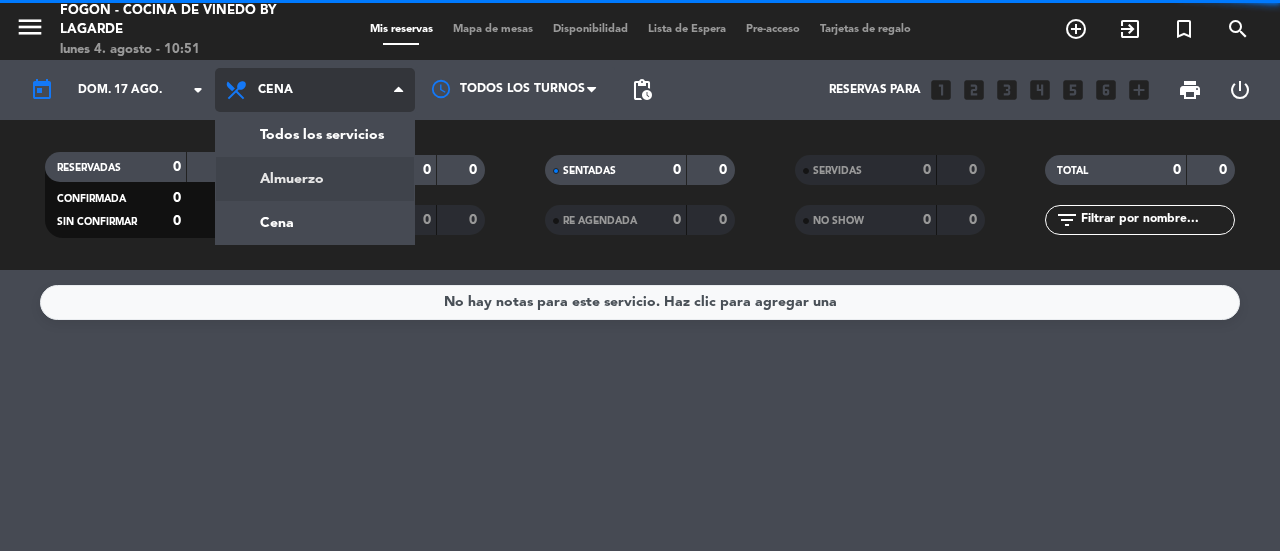 click on "menu  Fogón - Cocina de viñedo by Lagarde   lunes 4. agosto - 10:51   Mis reservas   Mapa de mesas   Disponibilidad   Lista de Espera   Pre-acceso   Tarjetas de regalo  add_circle_outline exit_to_app turned_in_not search today    dom. 17 ago. arrow_drop_down  Todos los servicios  Almuerzo  Cena  Cena  Todos los servicios  Almuerzo  Cena Todos los turnos pending_actions  Reservas para   looks_one   looks_two   looks_3   looks_4   looks_5   looks_6   add_box  print  power_settings_new   RESERVADAS   0   0   CONFIRMADA   0   0   SIN CONFIRMAR   0   0   CHECK INS   0   0   CANCELADA   0   0   SENTADAS   0   0   RE AGENDADA   0   0   SERVIDAS   0   0   NO SHOW   0   0   TOTAL   0   0  filter_list" 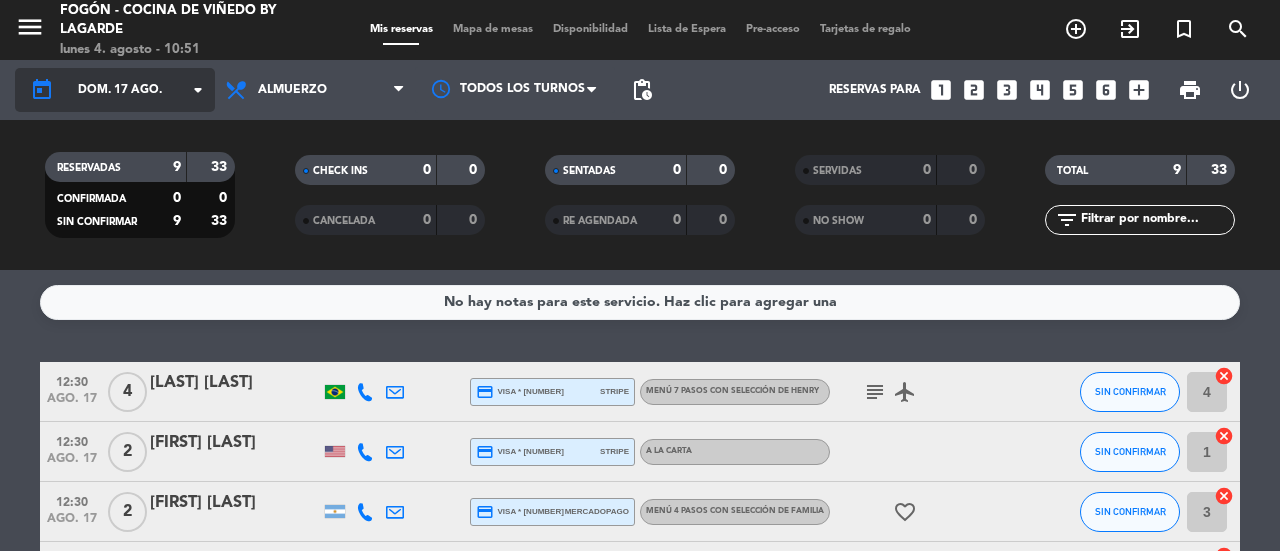 click on "dom. 17 ago." 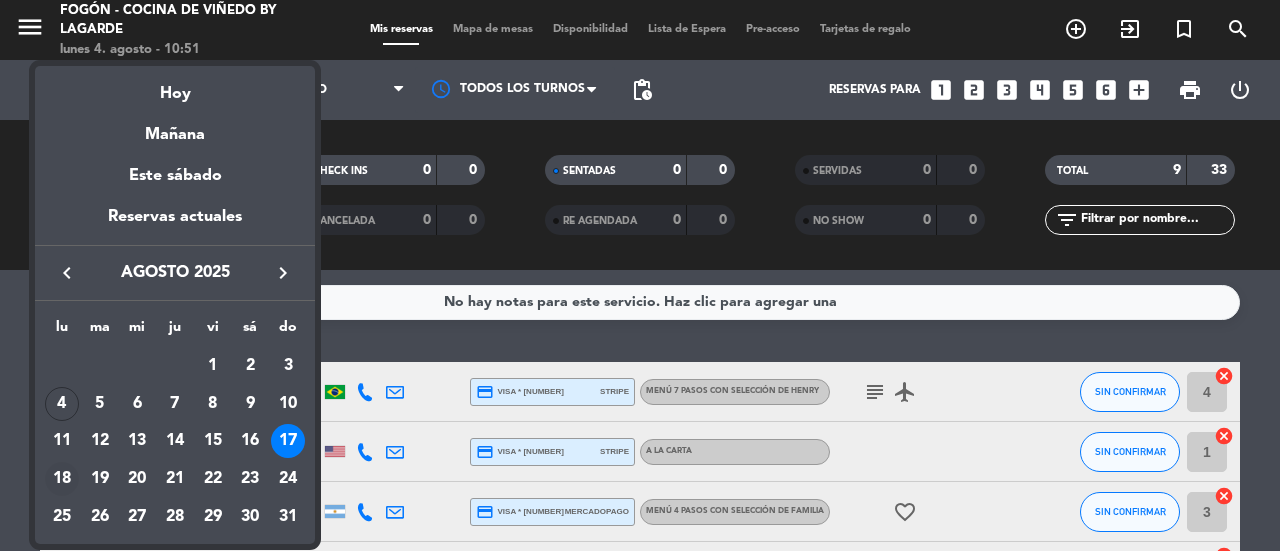 click on "18" at bounding box center [62, 479] 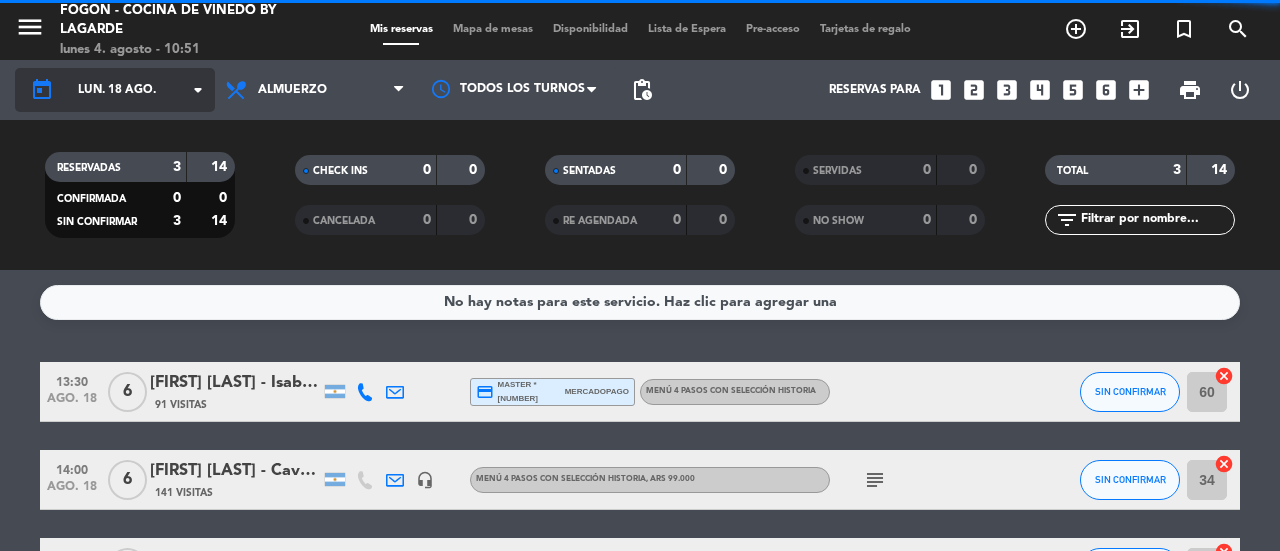 click on "lun. 18 ago." 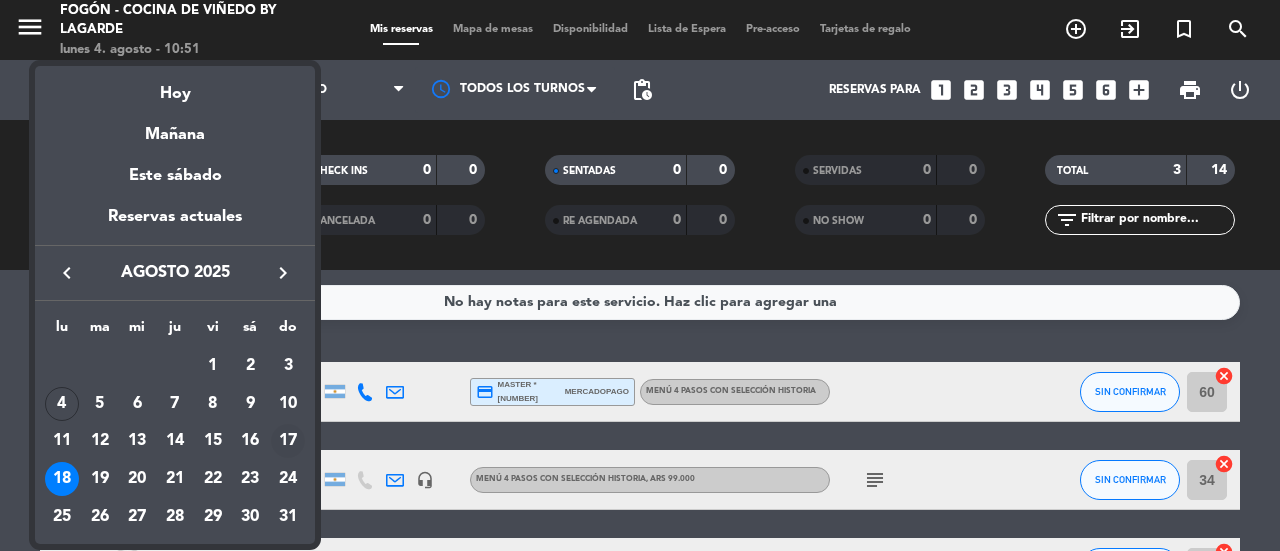 click on "17" at bounding box center [288, 441] 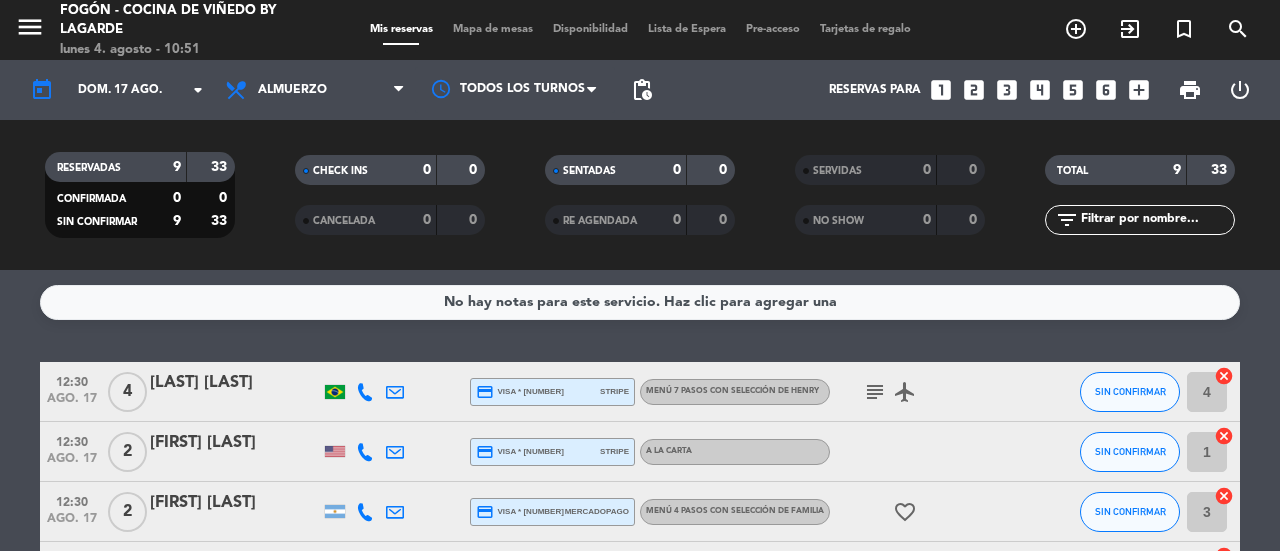 scroll, scrollTop: 100, scrollLeft: 0, axis: vertical 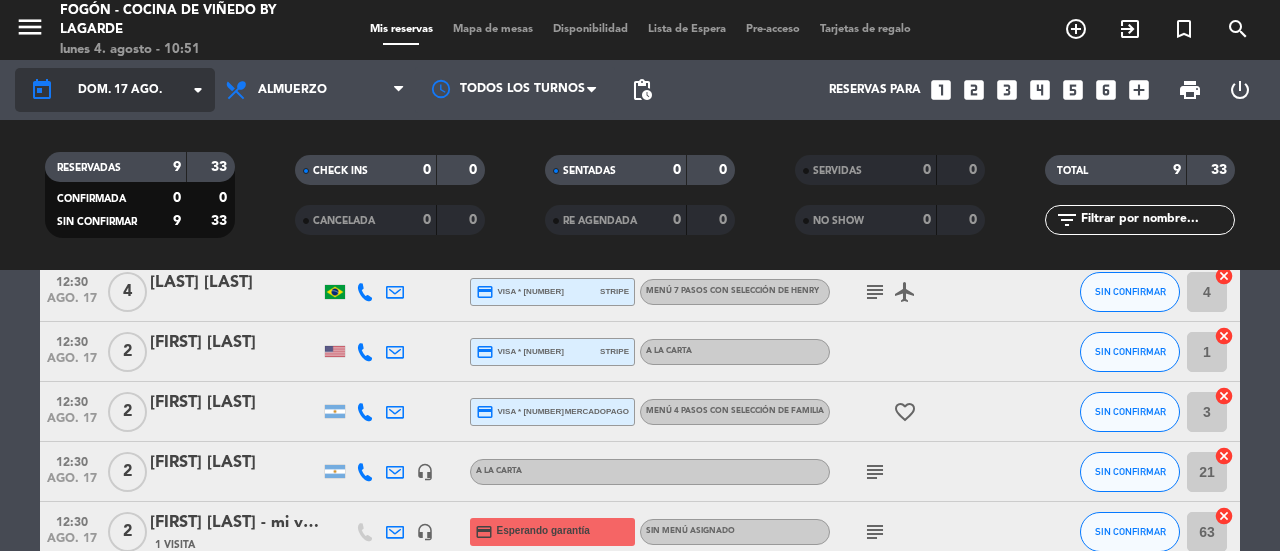 click on "dom. 17 ago." 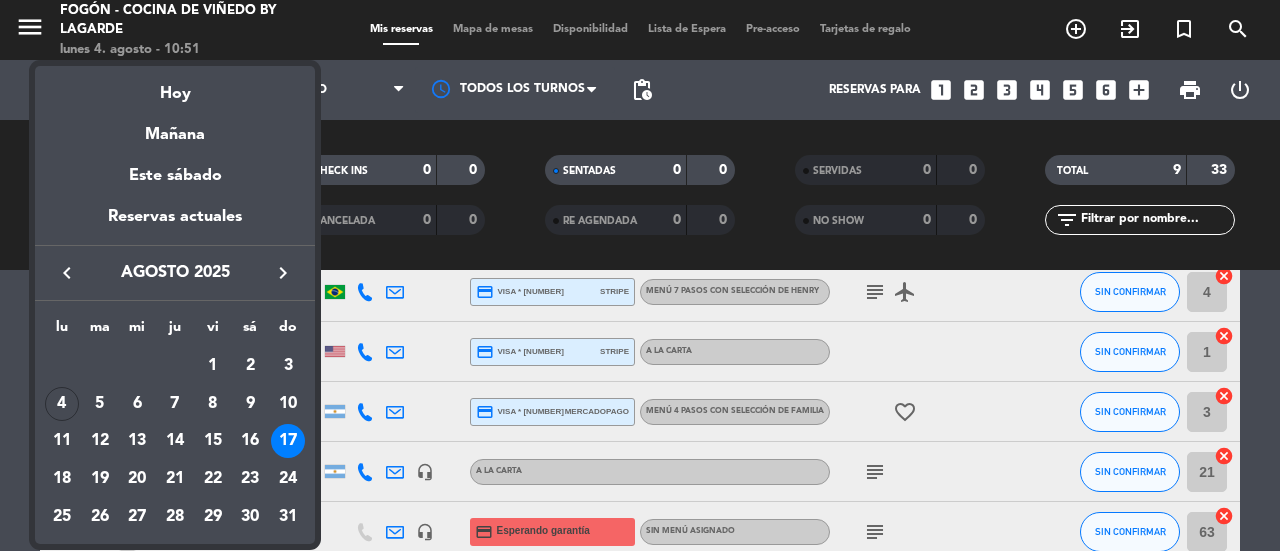 click at bounding box center (640, 275) 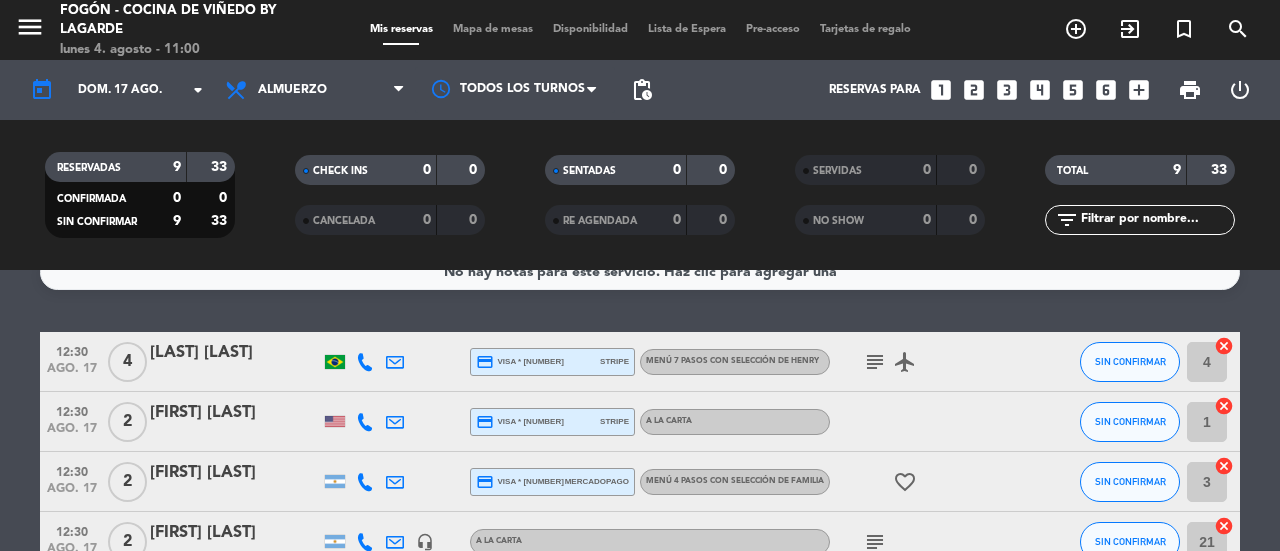 scroll, scrollTop: 0, scrollLeft: 0, axis: both 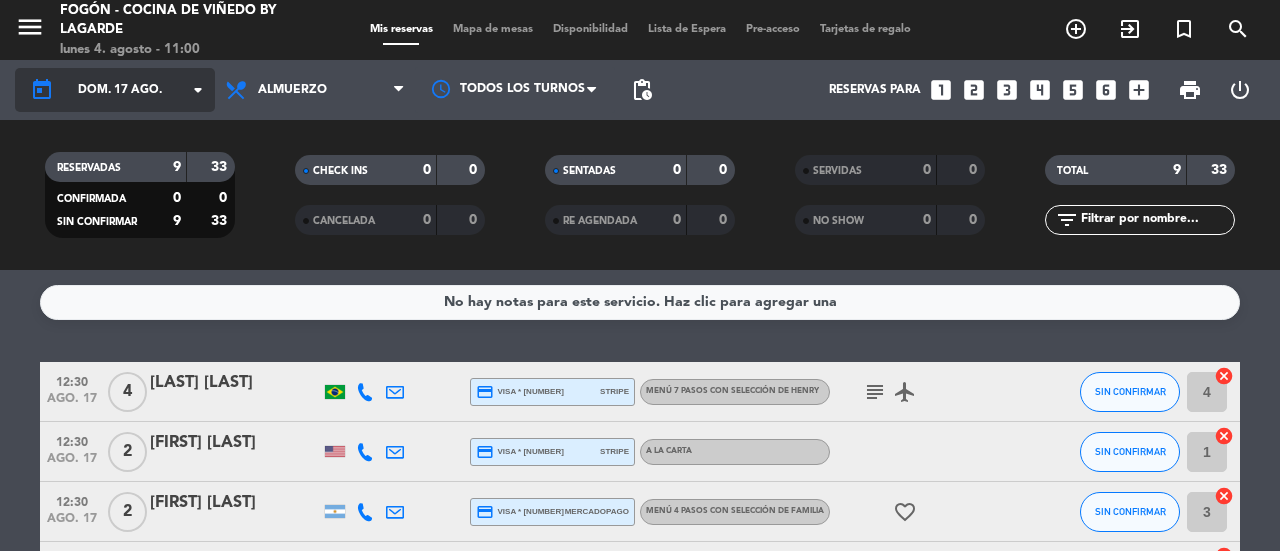 click on "dom. 17 ago." 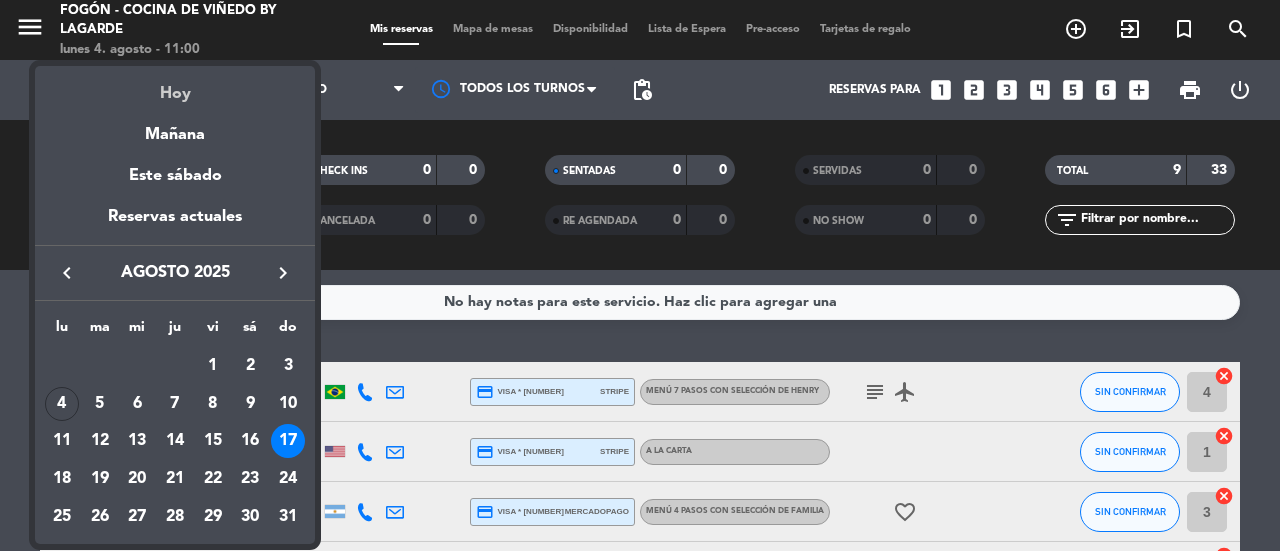 click on "Hoy" at bounding box center [175, 86] 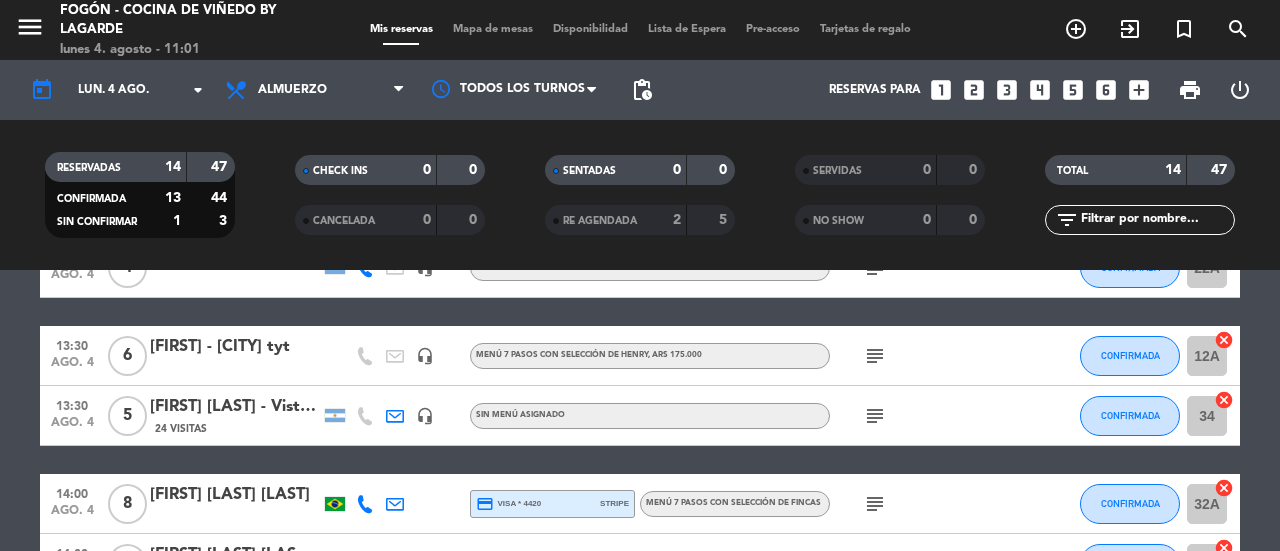 scroll, scrollTop: 600, scrollLeft: 0, axis: vertical 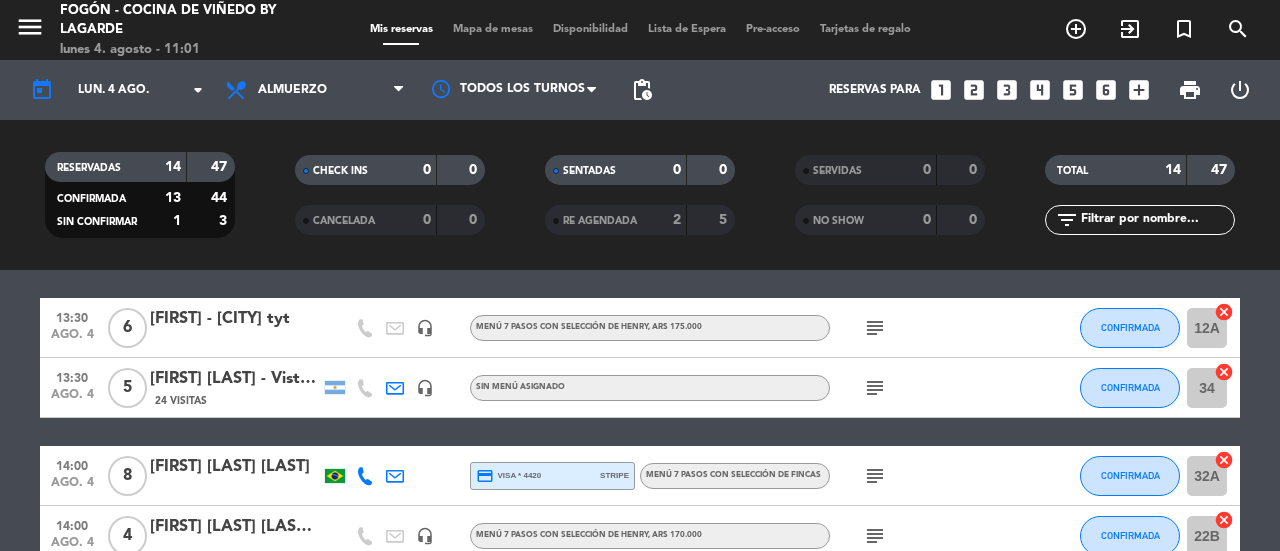 click on "[FIRST] [LAST] - Vistalba Wine Tours" 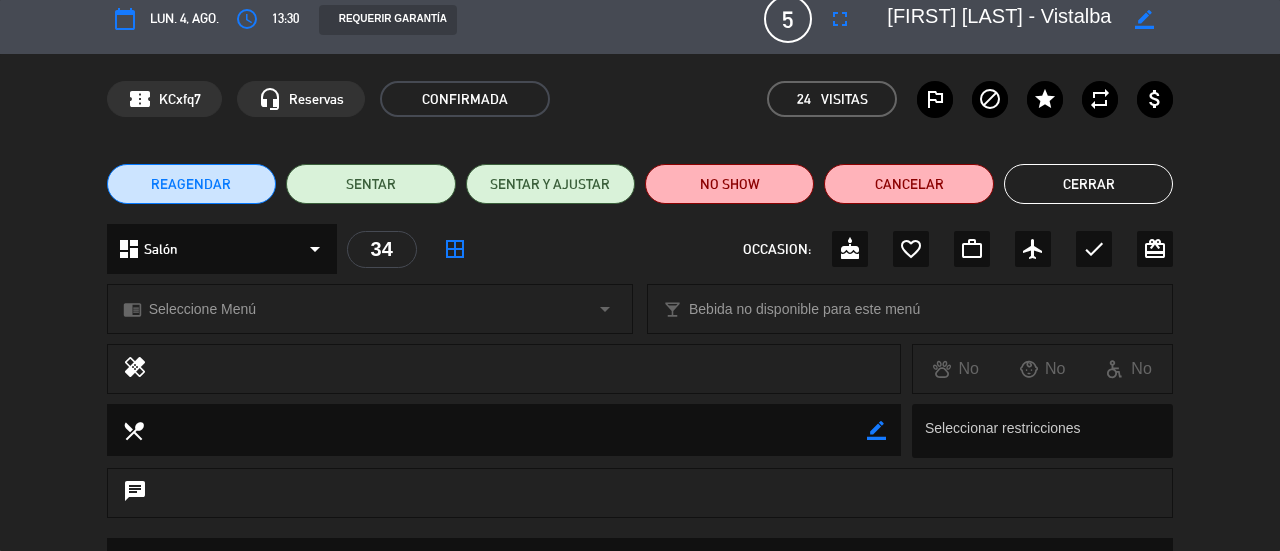 scroll, scrollTop: 0, scrollLeft: 0, axis: both 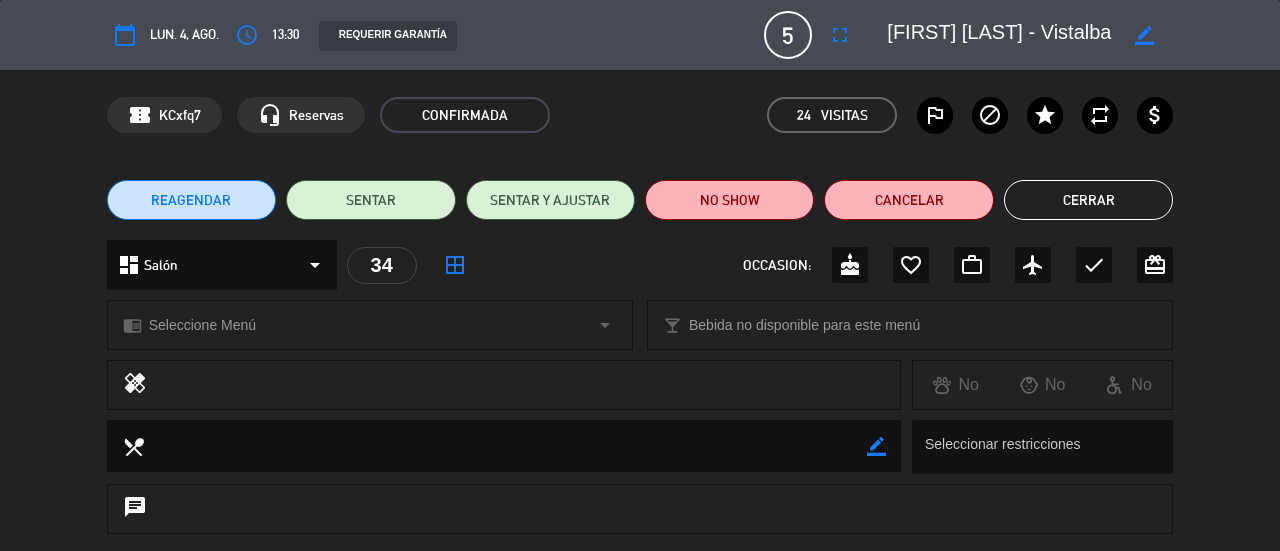 click on "Cerrar" 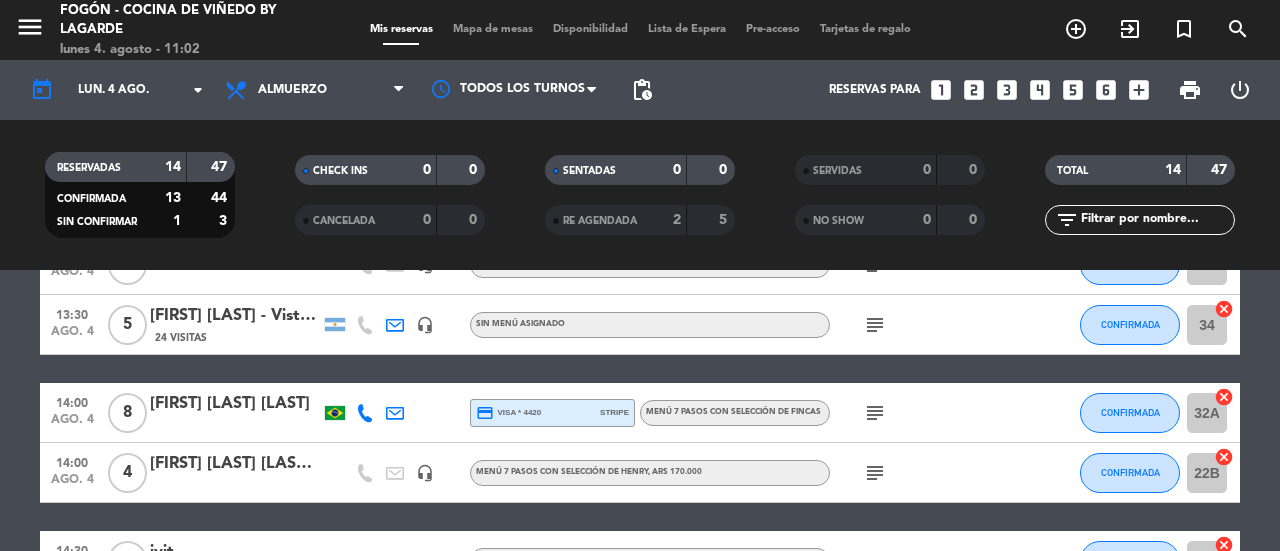 scroll, scrollTop: 662, scrollLeft: 0, axis: vertical 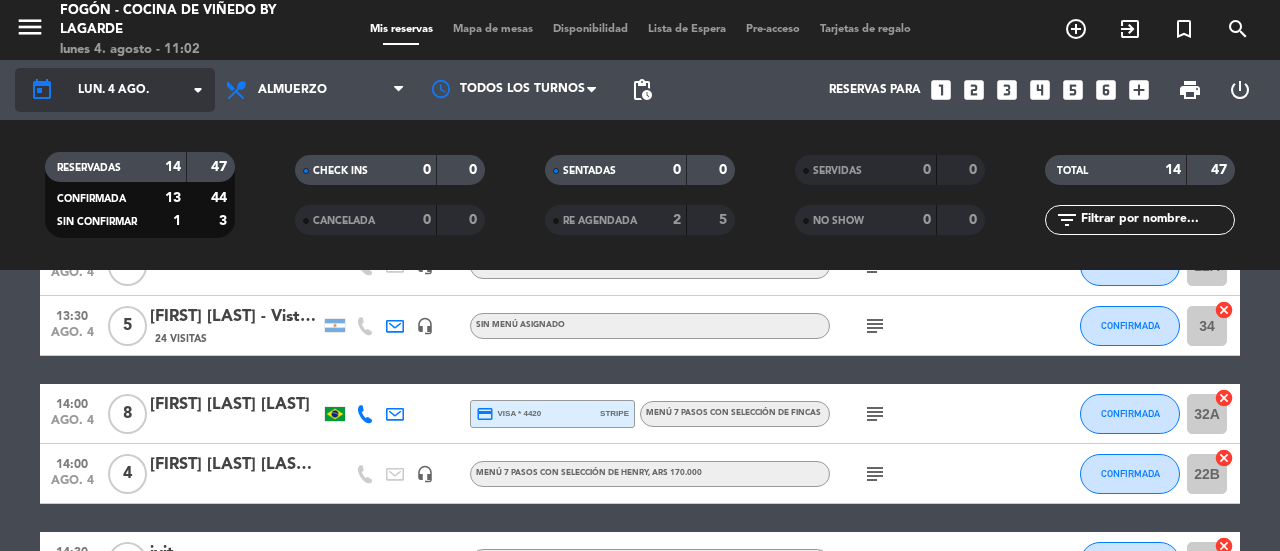 click on "lun. 4 ago." 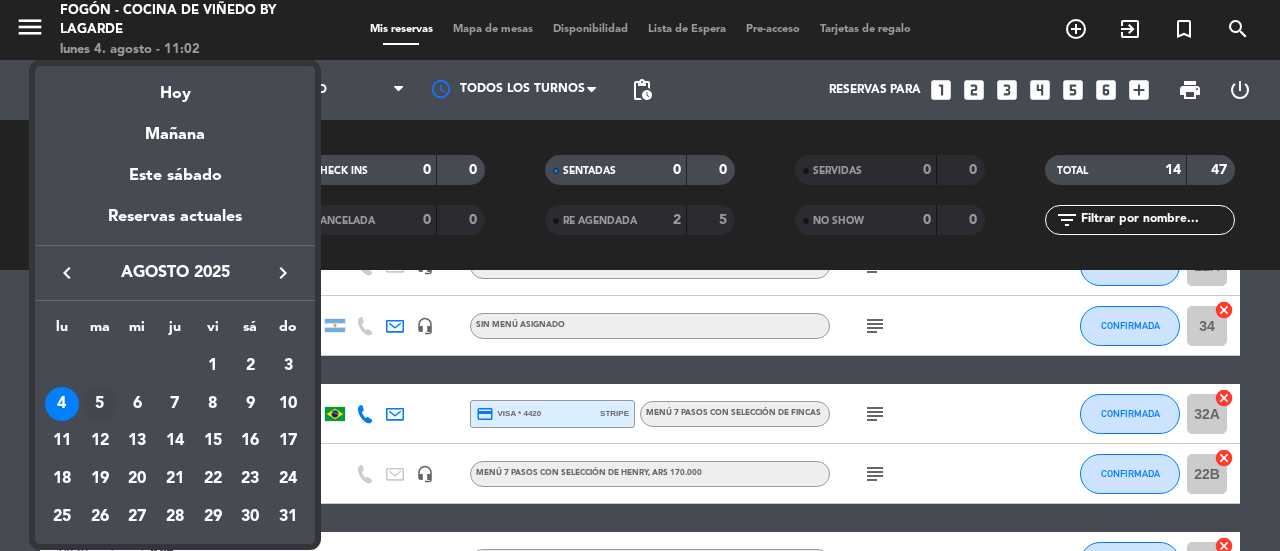 click on "5" at bounding box center (100, 404) 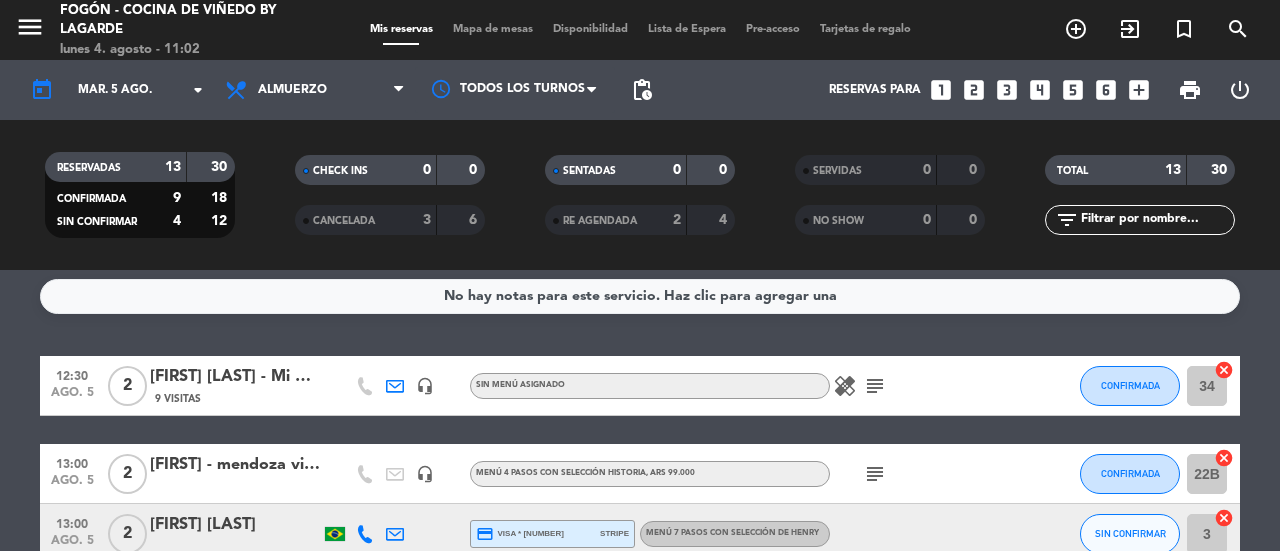 scroll, scrollTop: 0, scrollLeft: 0, axis: both 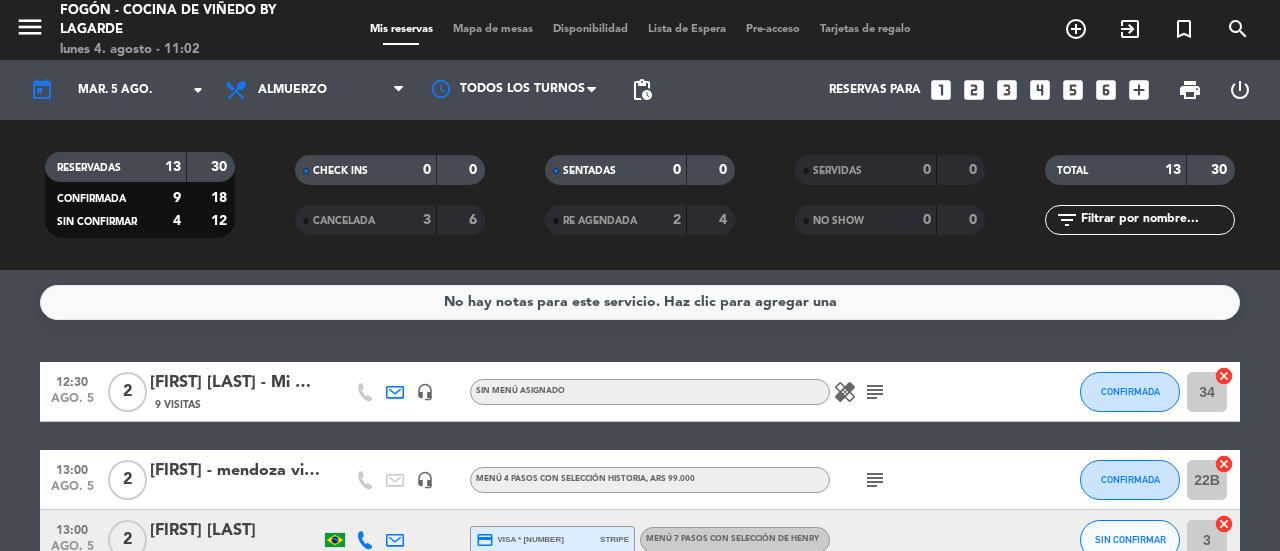 click on "[FIRST] - mendoza viagem" 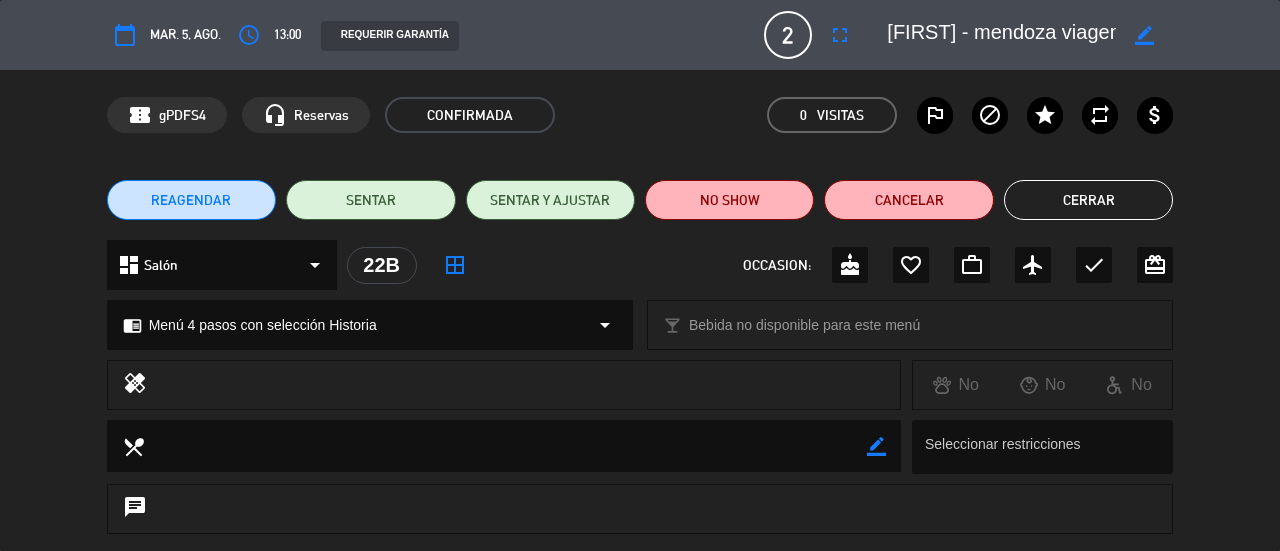click on "Cerrar" 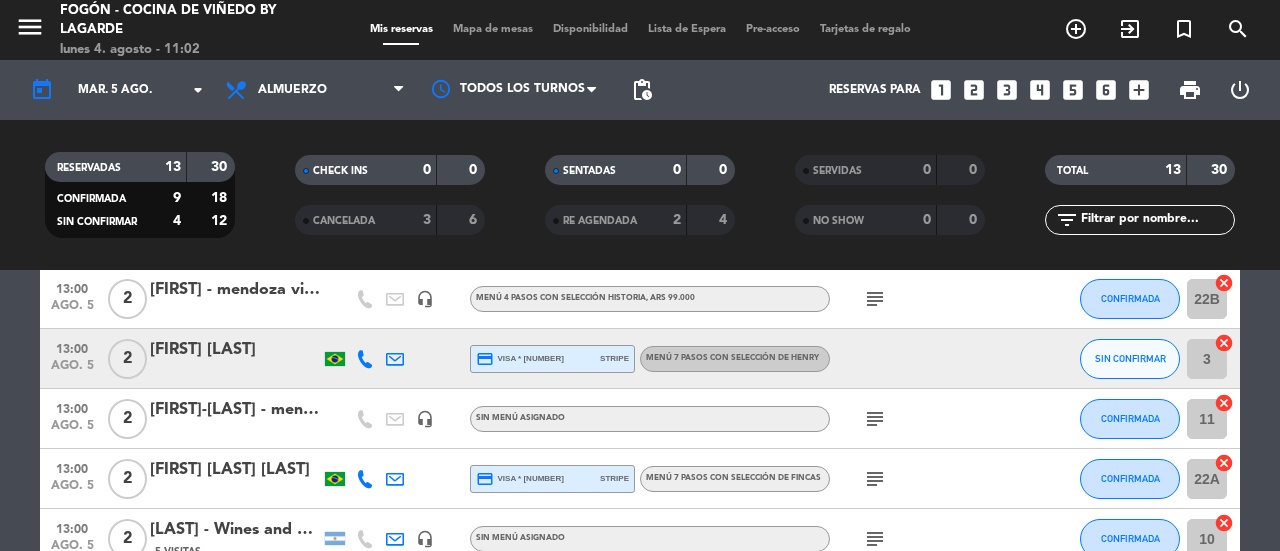 scroll, scrollTop: 200, scrollLeft: 0, axis: vertical 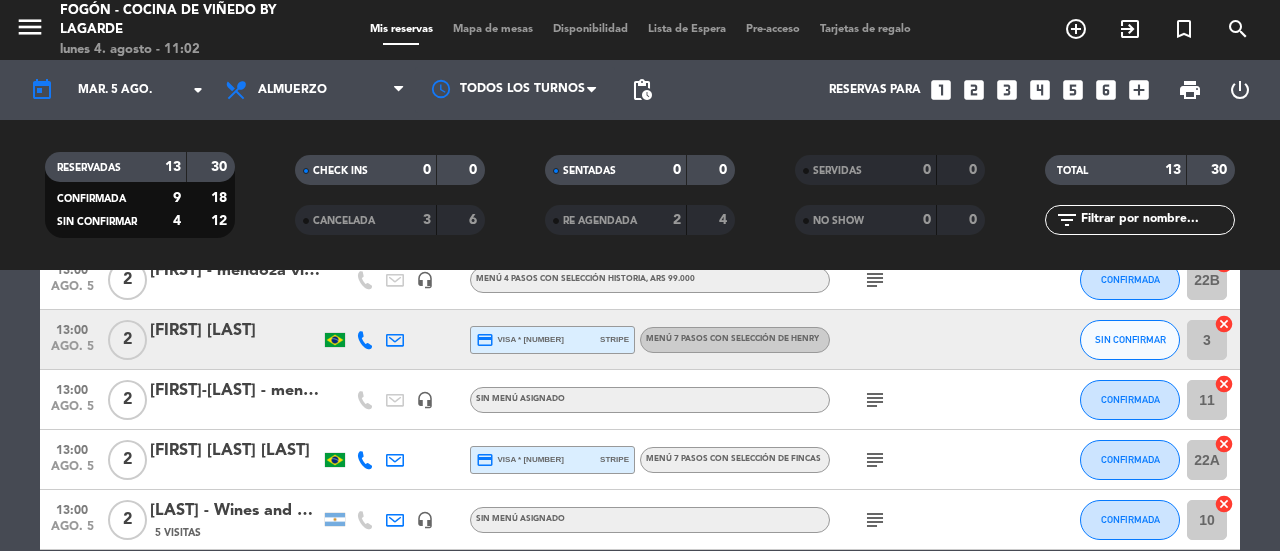 click on "[FIRST]-[LAST] - mendoza bella" 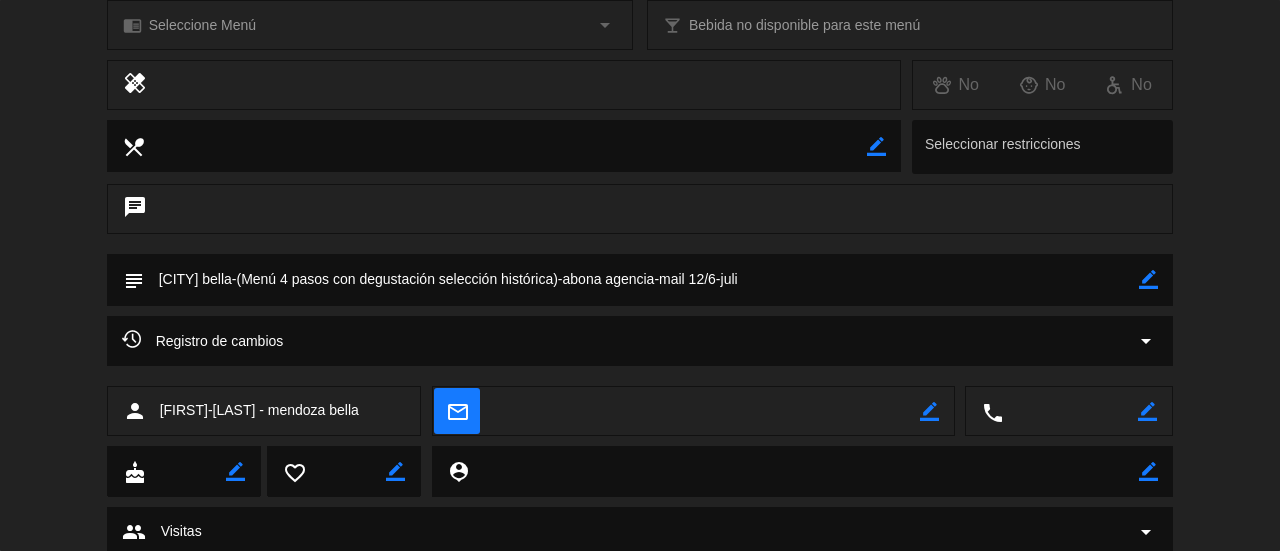scroll, scrollTop: 0, scrollLeft: 0, axis: both 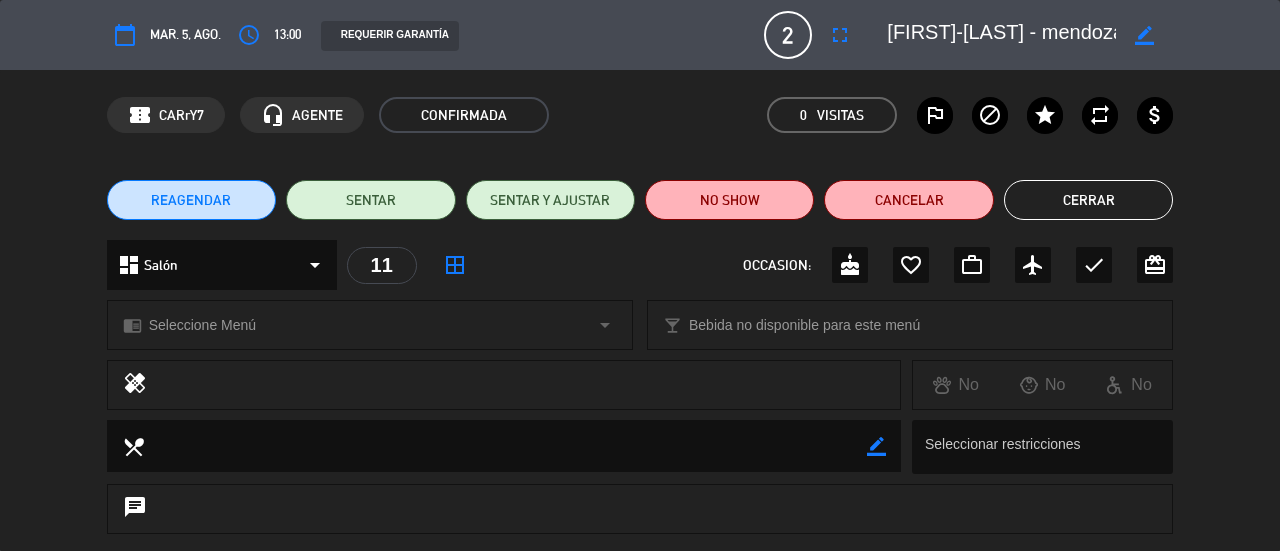 click on "Cerrar" 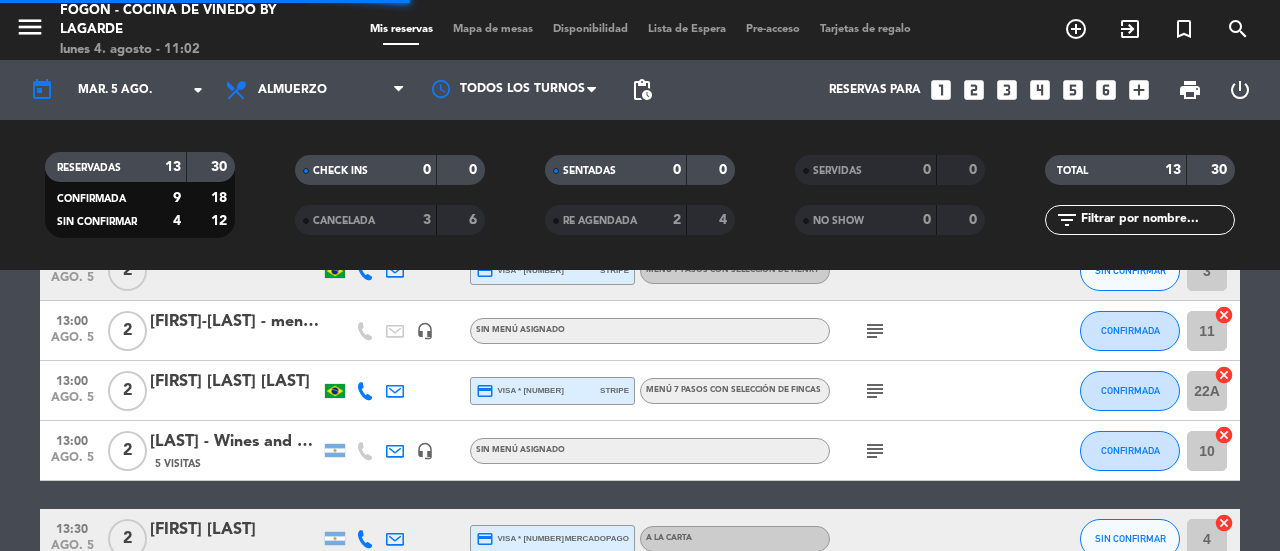 scroll, scrollTop: 300, scrollLeft: 0, axis: vertical 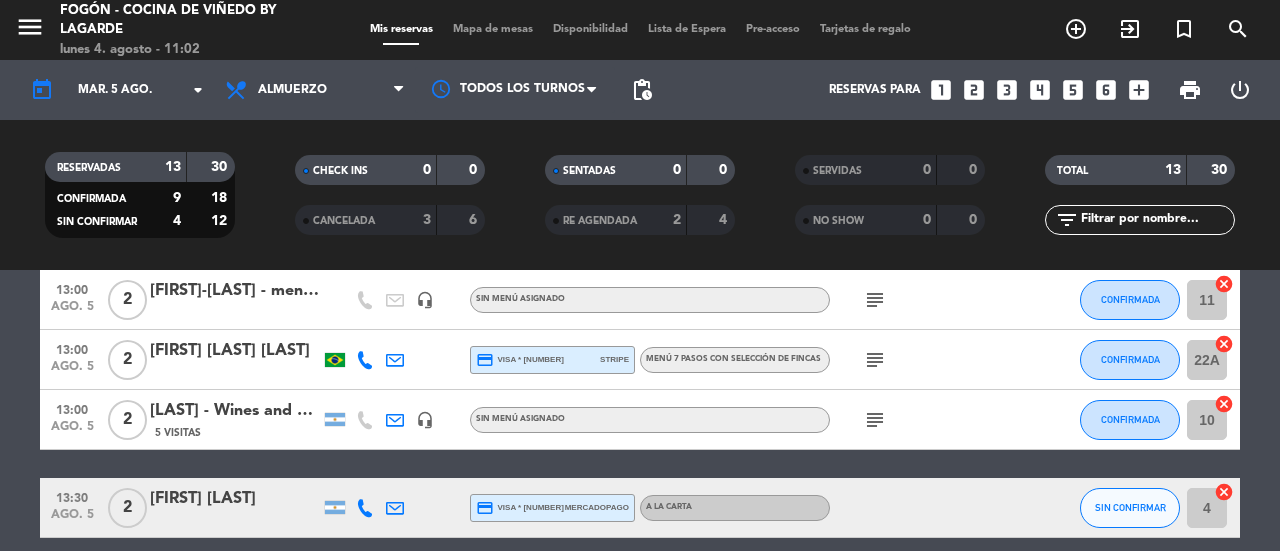click on "[LAST] - Wines and Adventures" 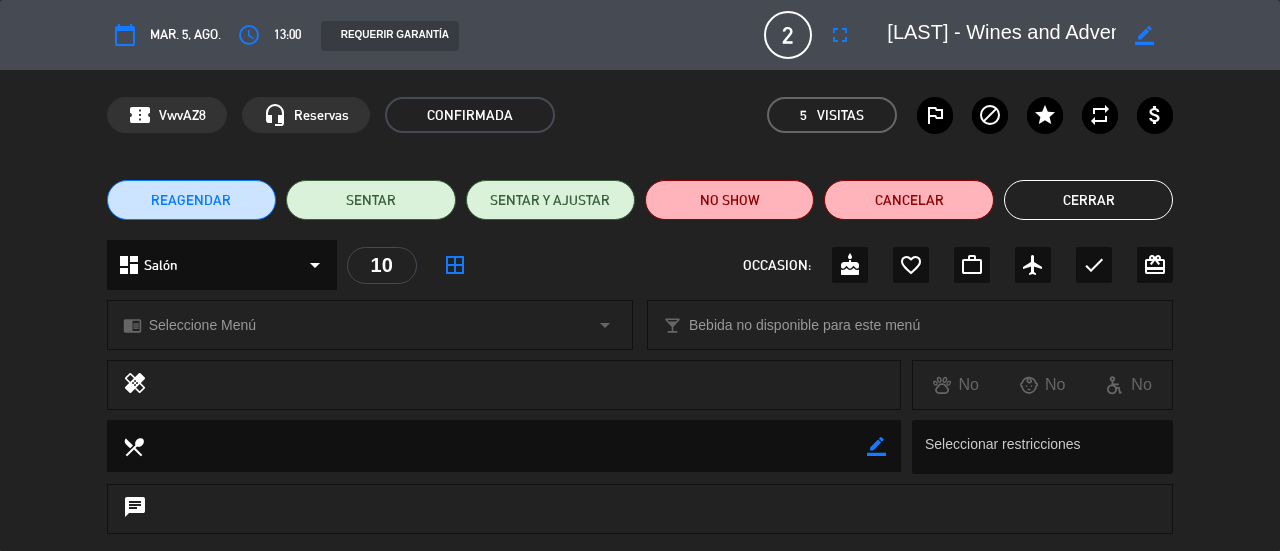 click on "Cerrar" 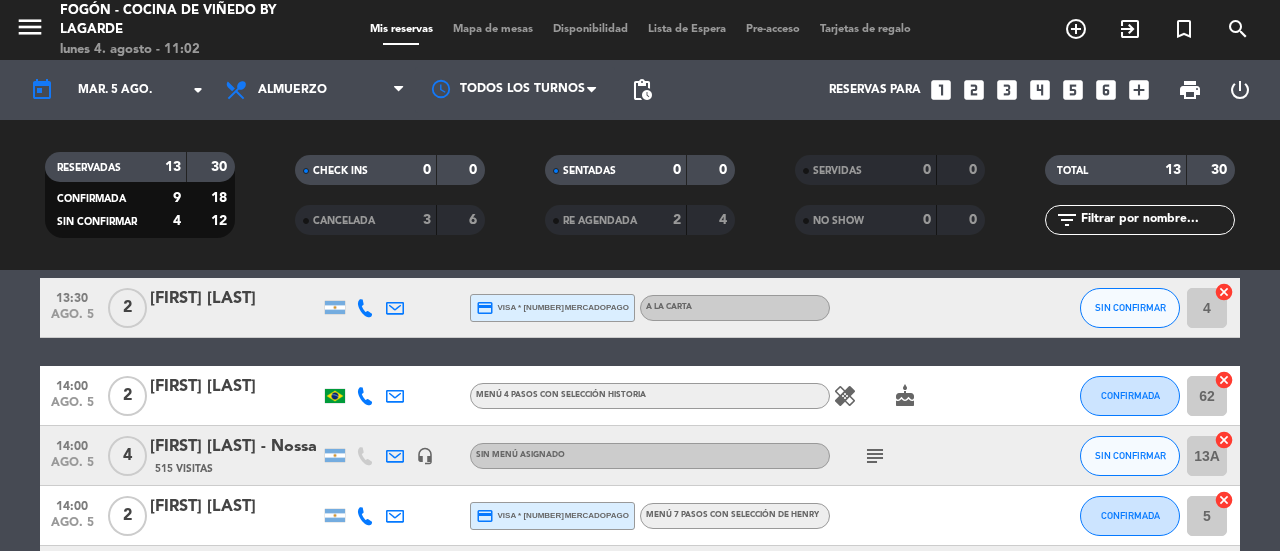scroll, scrollTop: 600, scrollLeft: 0, axis: vertical 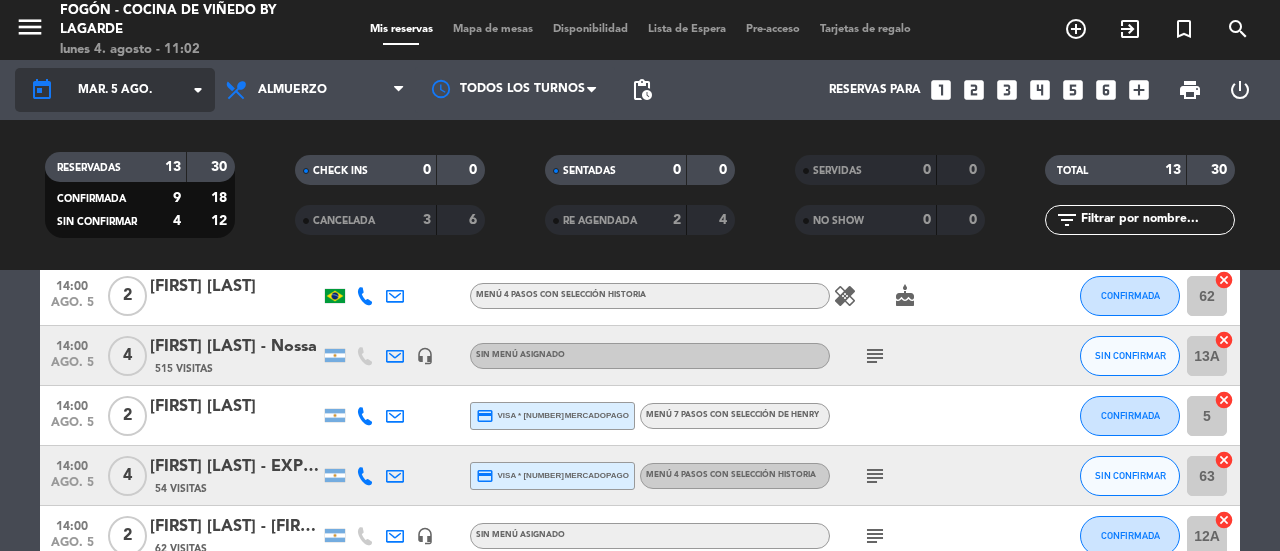 click on "mar. 5 ago." 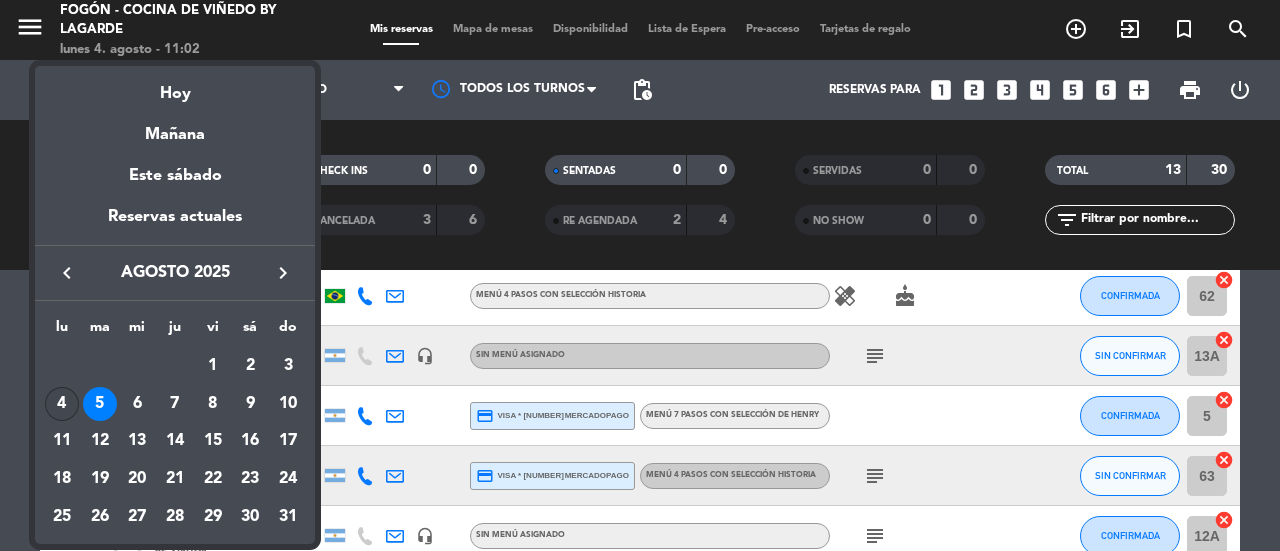 click on "4" at bounding box center (62, 404) 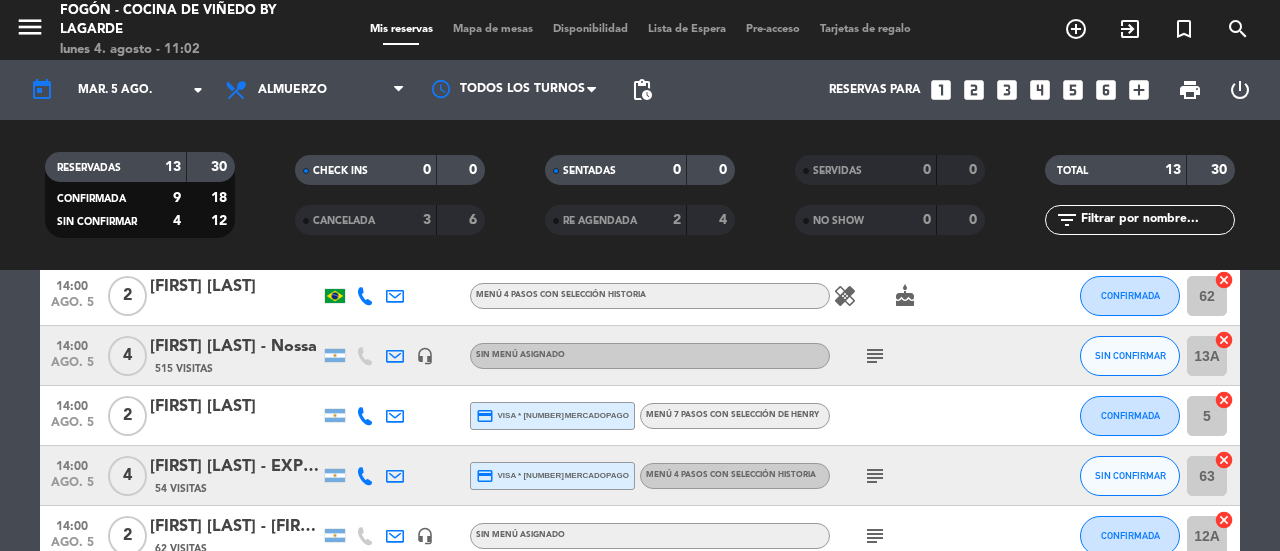 type on "lun. 4 ago." 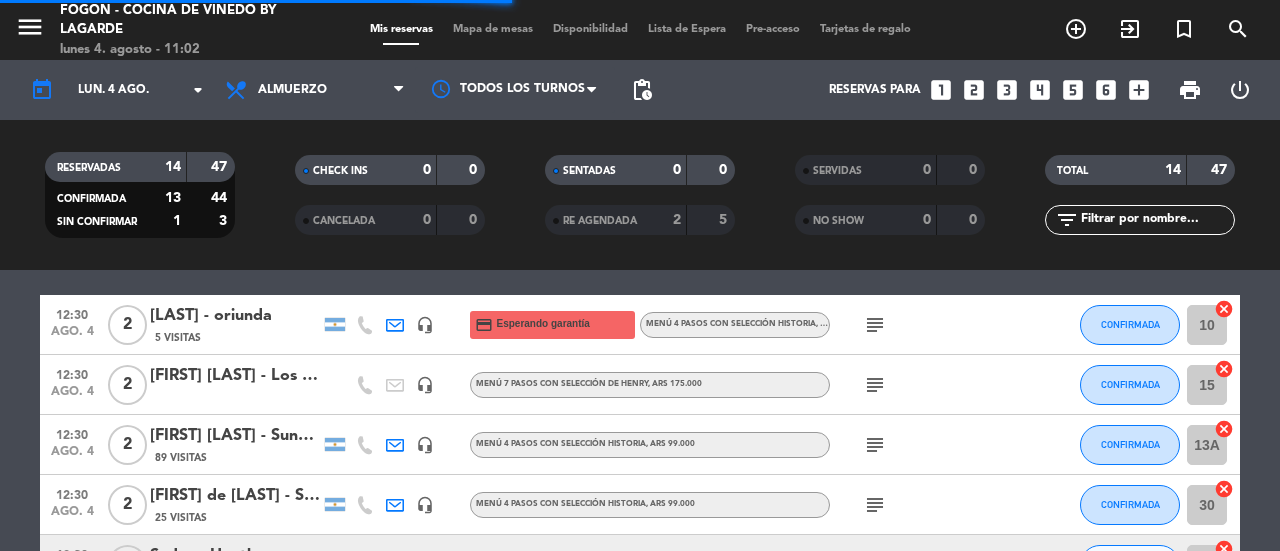 scroll, scrollTop: 0, scrollLeft: 0, axis: both 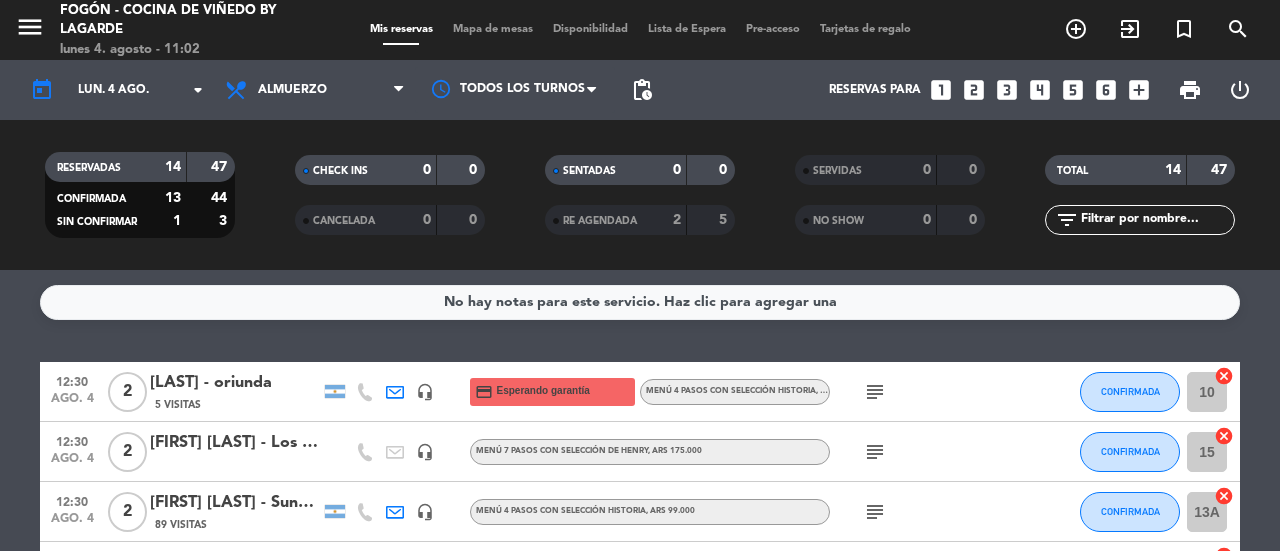 click on "[FIRST] [LAST] - Los Chozos" 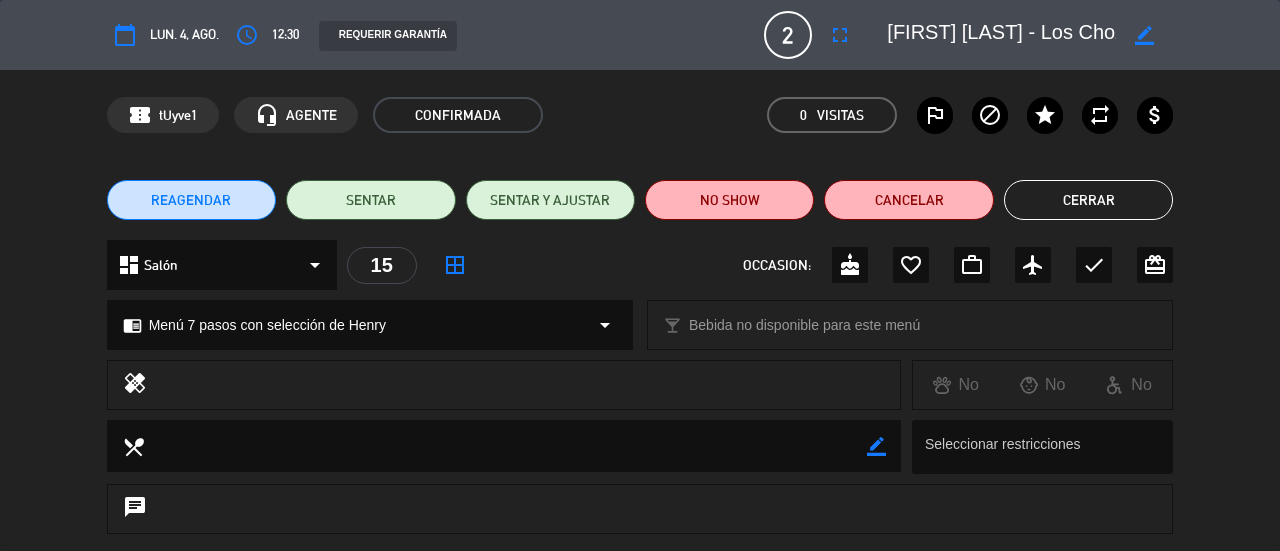 click on "Cerrar" 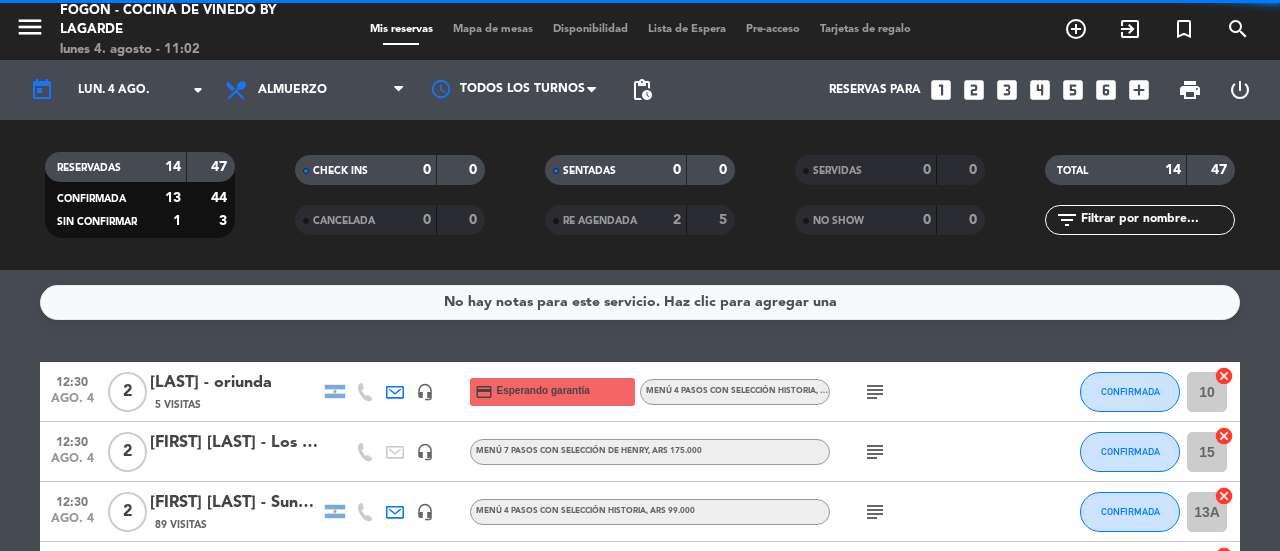 scroll, scrollTop: 100, scrollLeft: 0, axis: vertical 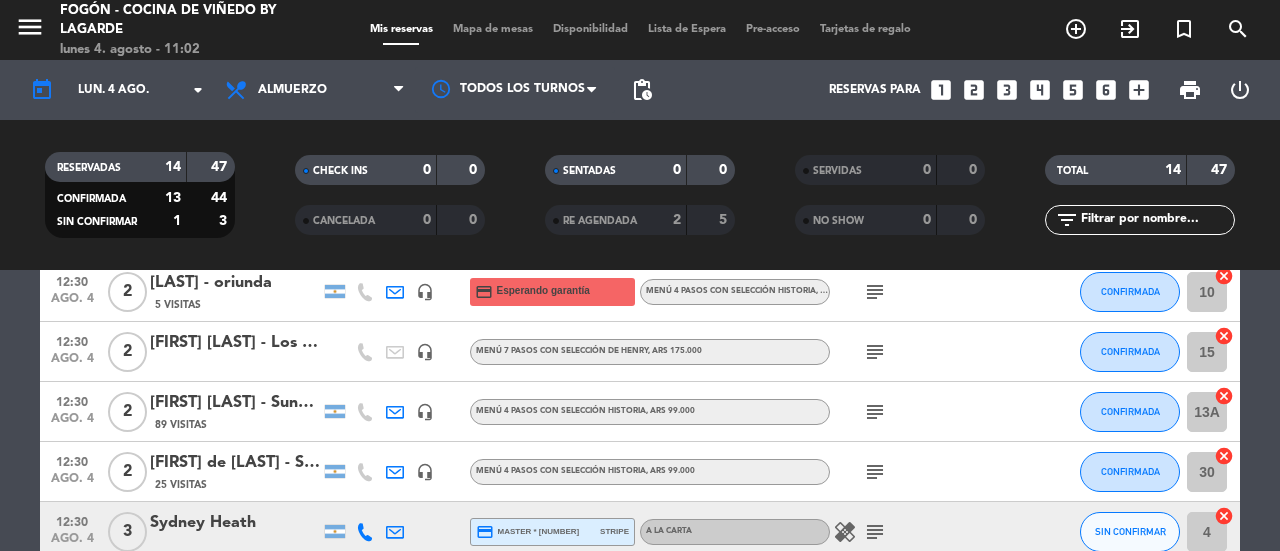click on "[FIRST] [LAST] - Suntrip" 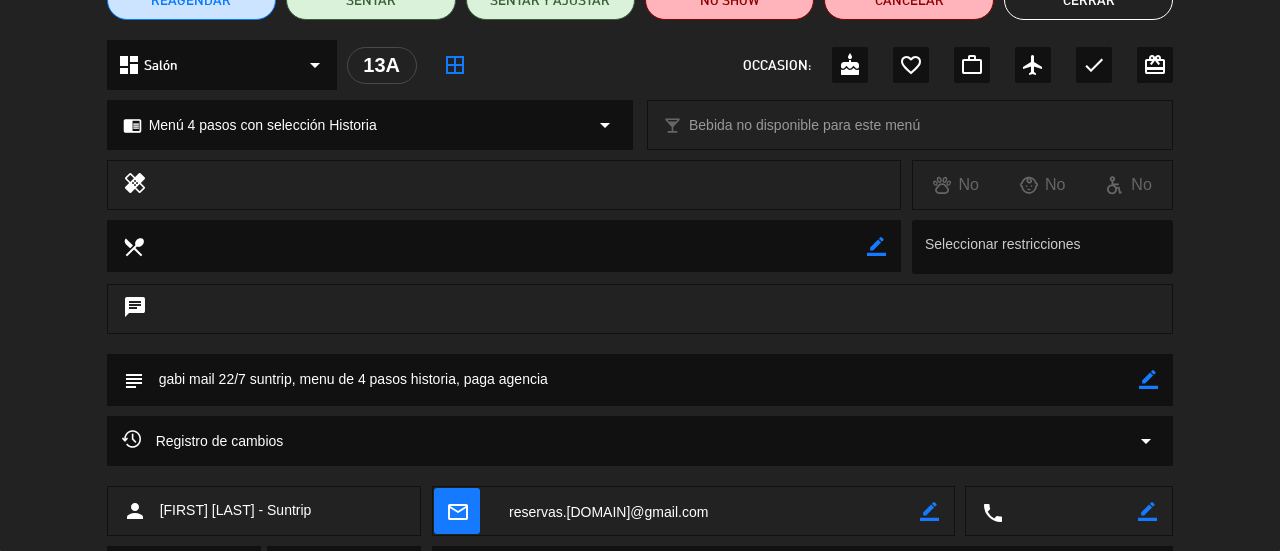 scroll, scrollTop: 0, scrollLeft: 0, axis: both 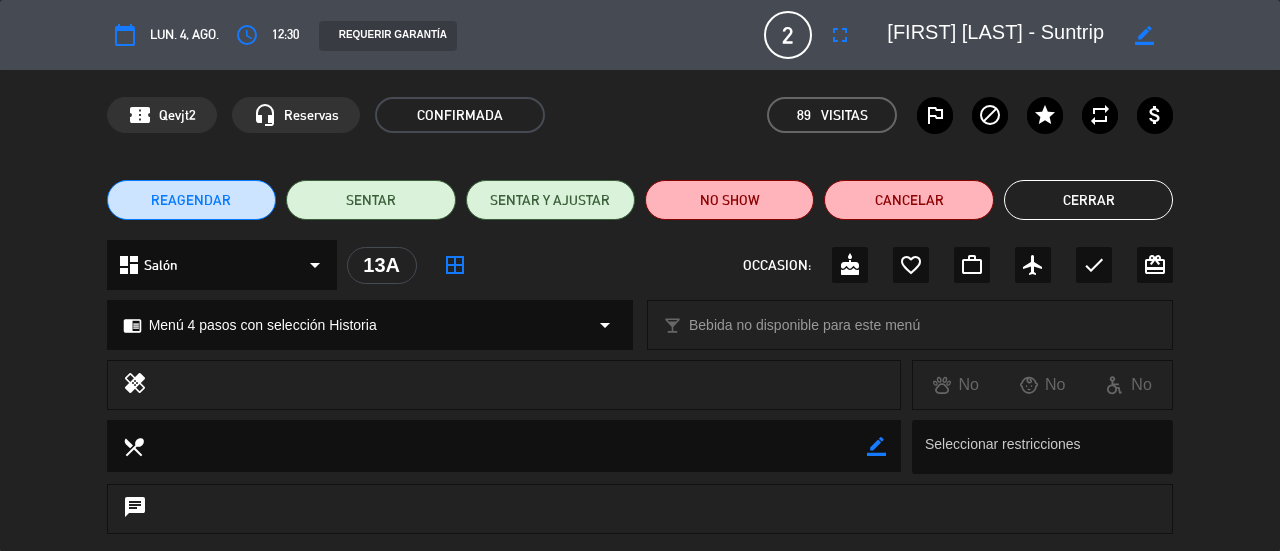 click on "Cerrar" 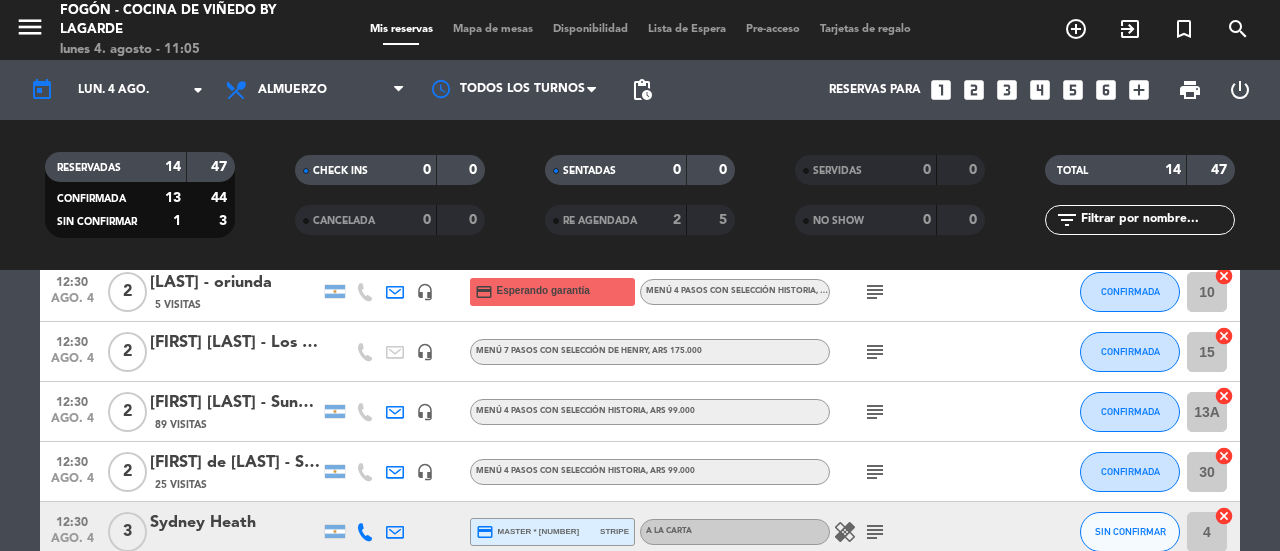 click on "[FIRST] [LAST] - Los Chozos" 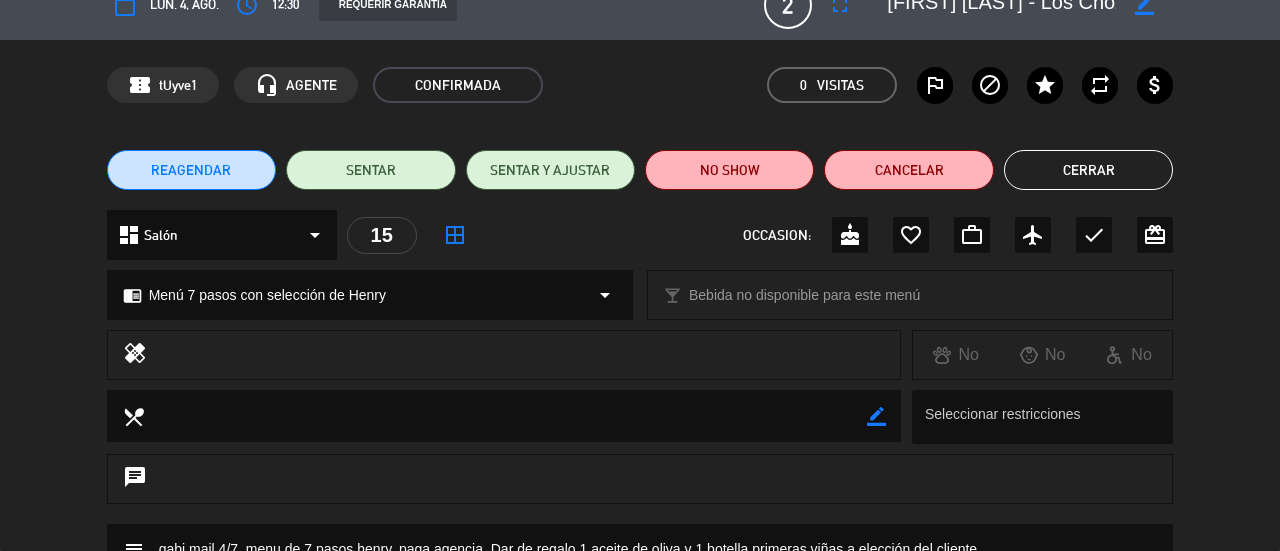 scroll, scrollTop: 0, scrollLeft: 0, axis: both 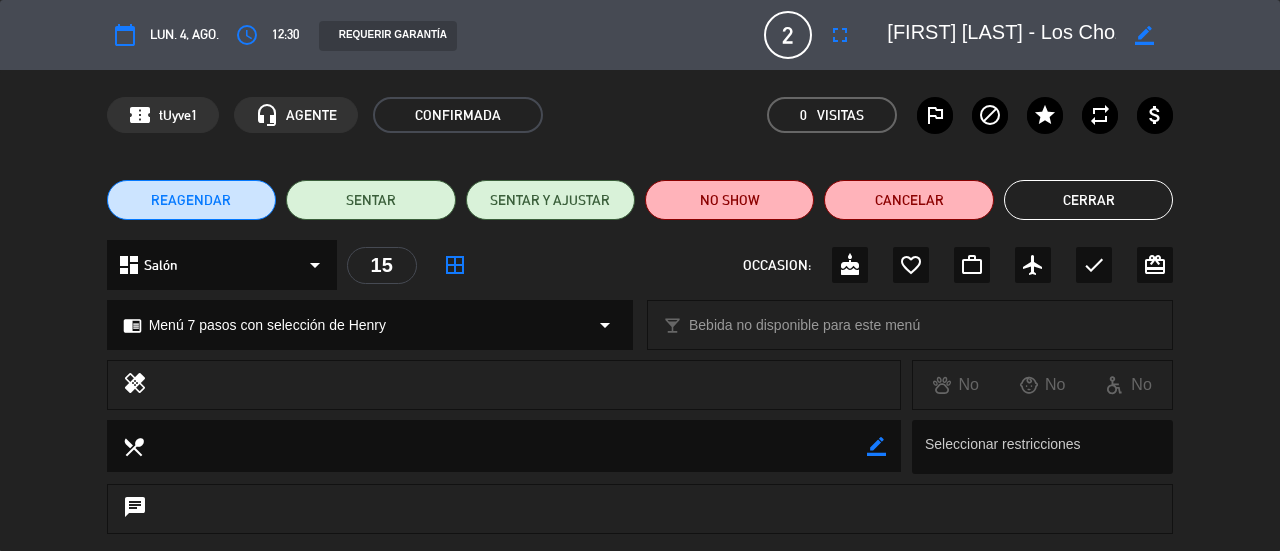 drag, startPoint x: 884, startPoint y: 28, endPoint x: 1078, endPoint y: 29, distance: 194.00258 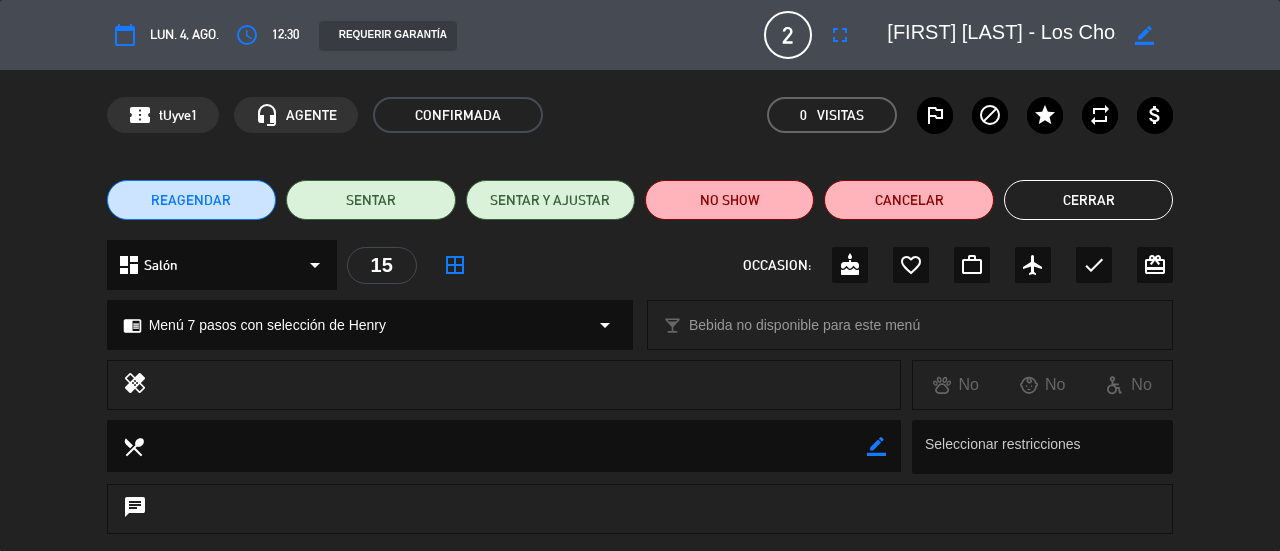 click on "border_color" 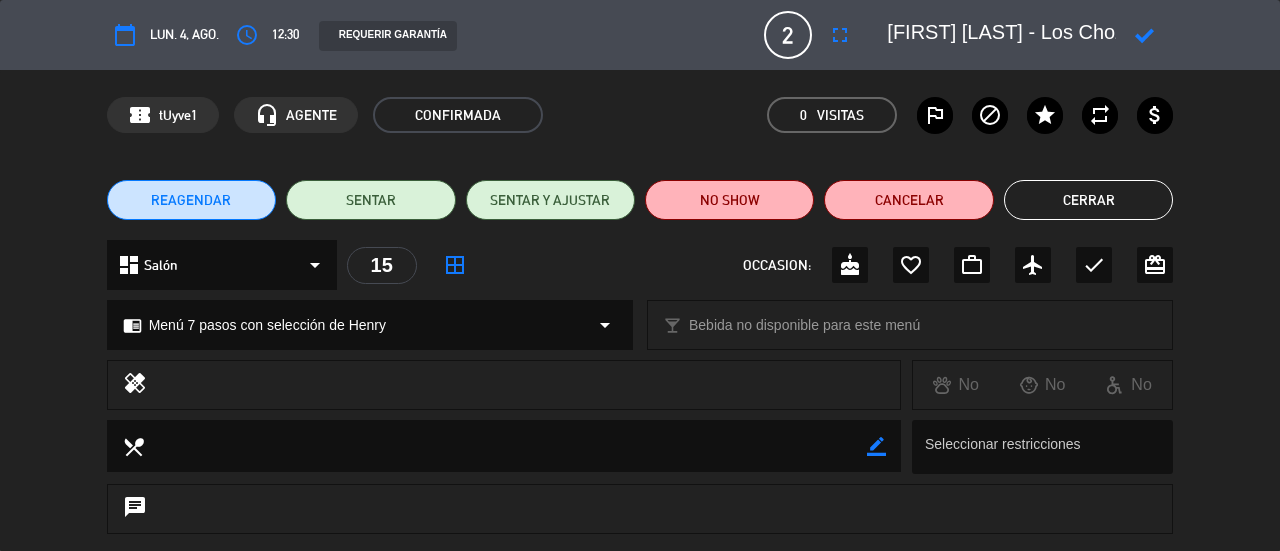 scroll, scrollTop: 0, scrollLeft: 141, axis: horizontal 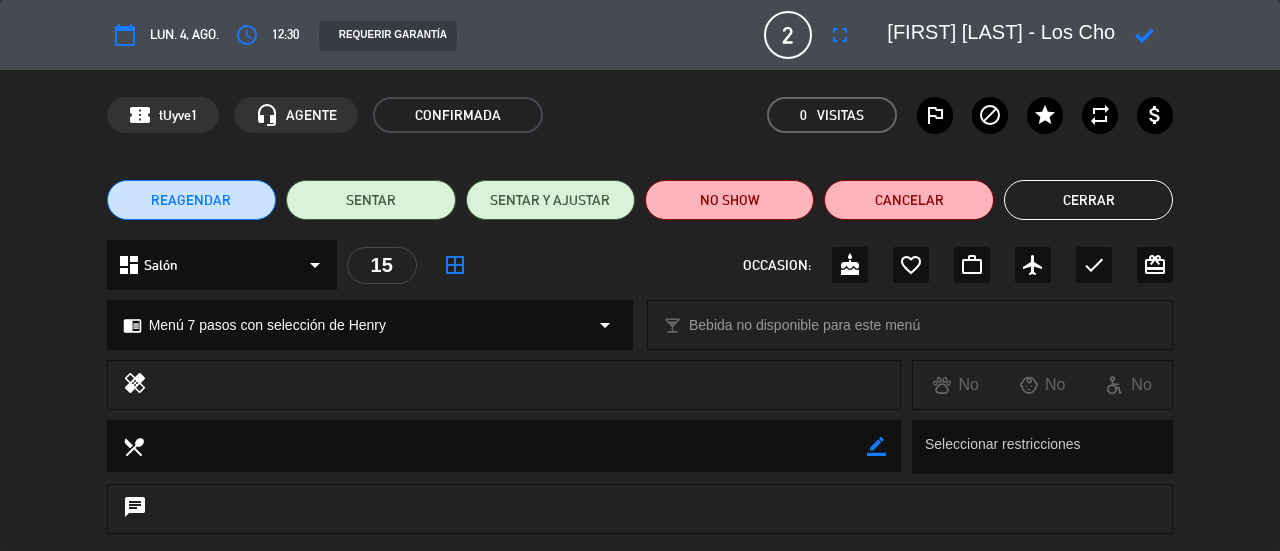 click 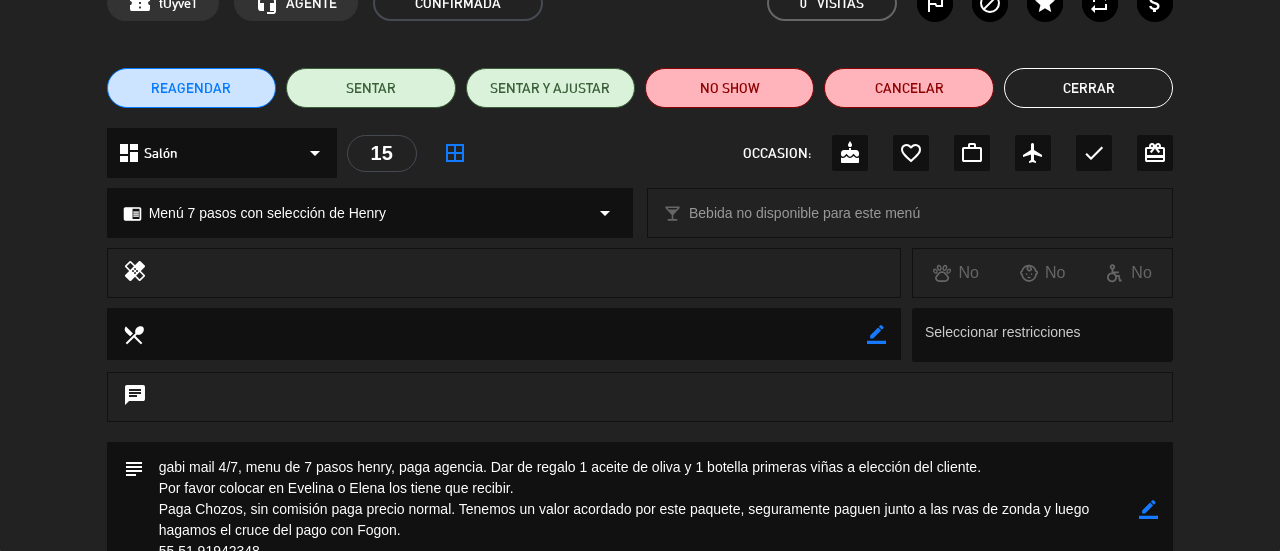 scroll, scrollTop: 0, scrollLeft: 0, axis: both 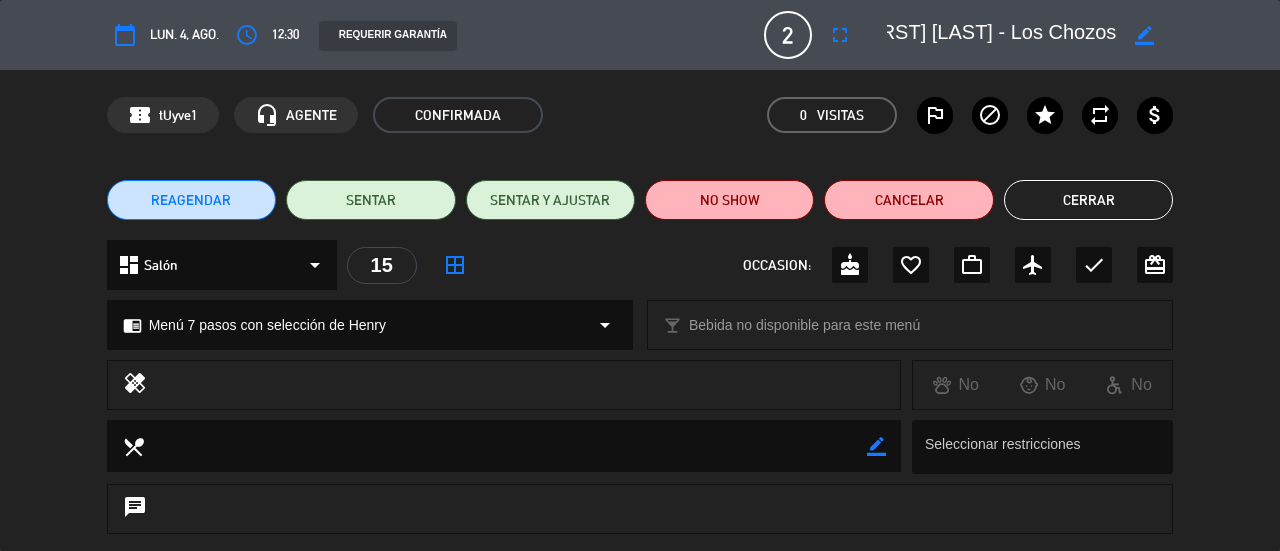drag, startPoint x: 889, startPoint y: 29, endPoint x: 994, endPoint y: 35, distance: 105.17129 